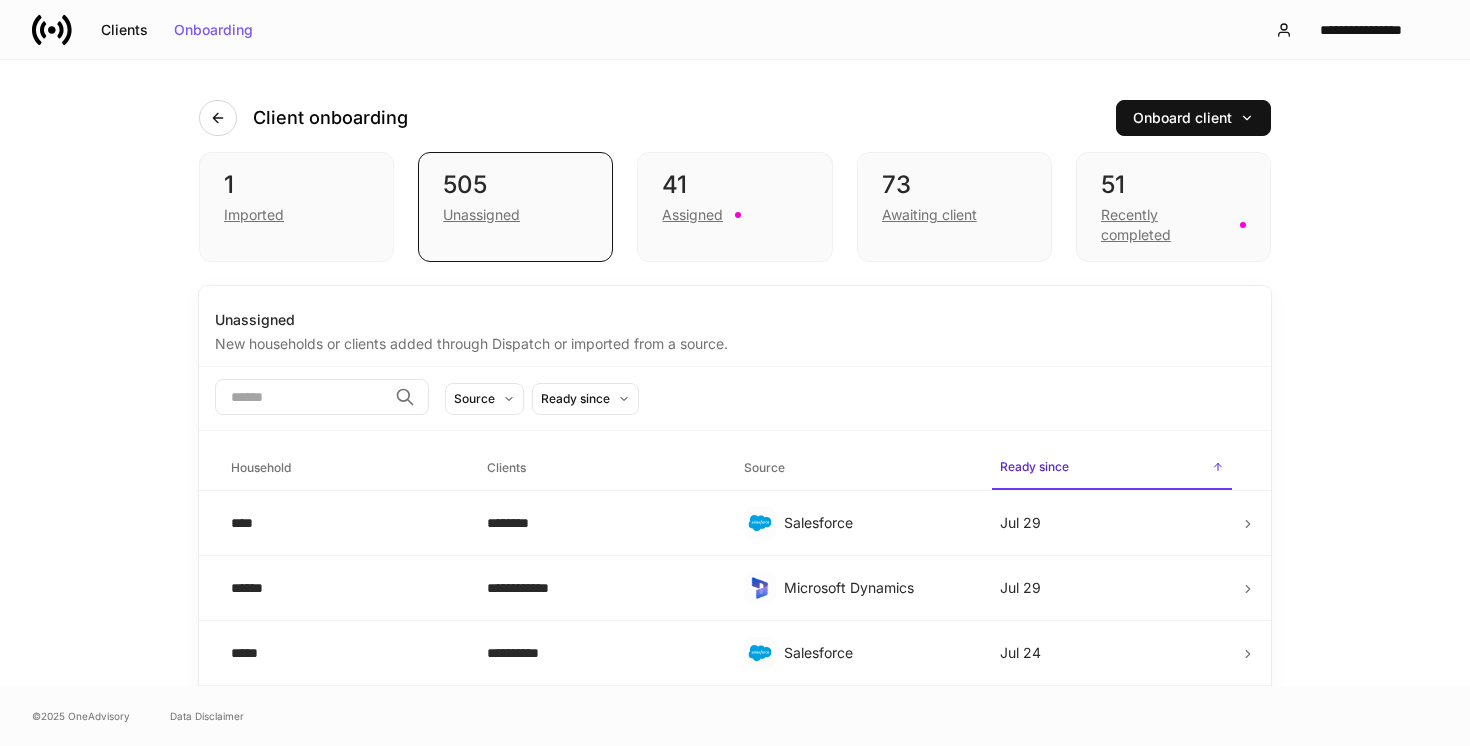 scroll, scrollTop: 0, scrollLeft: 0, axis: both 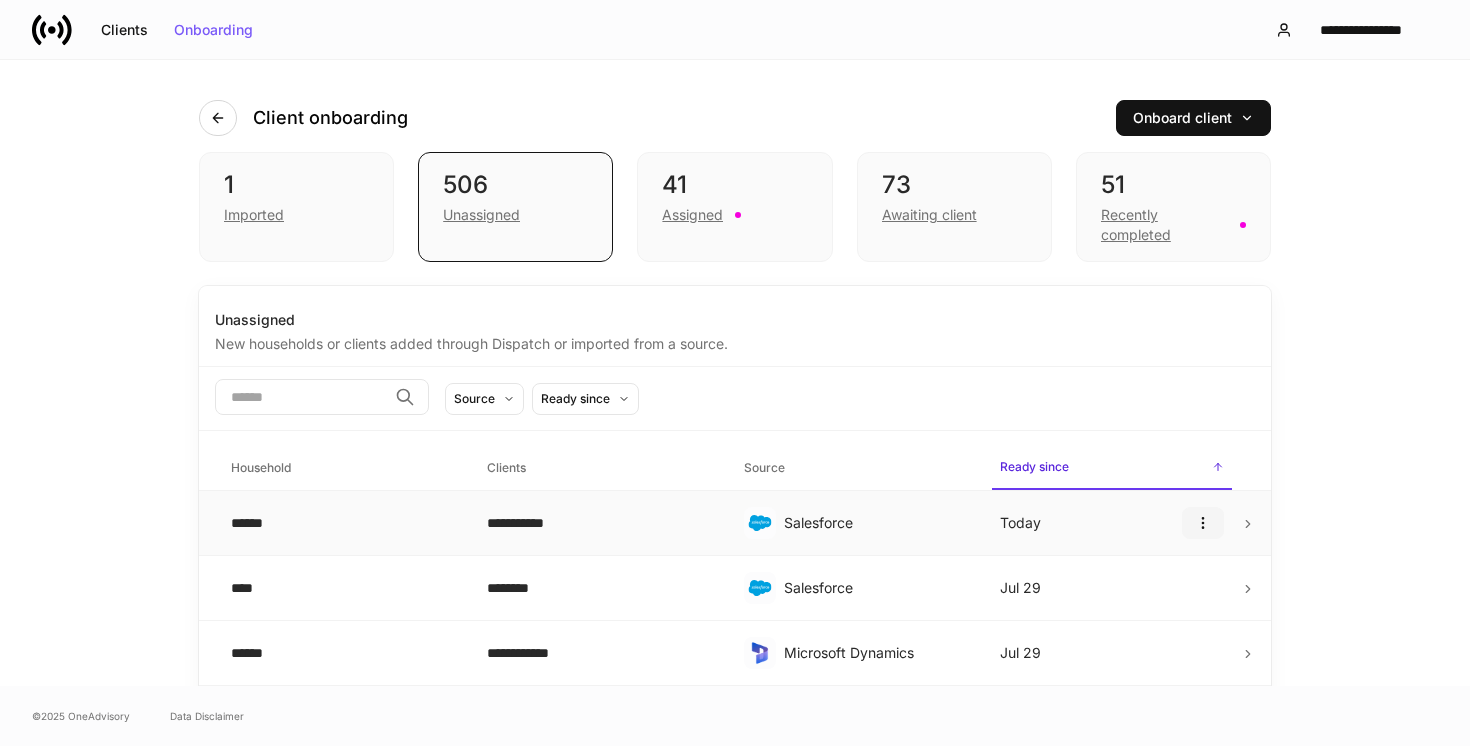 click 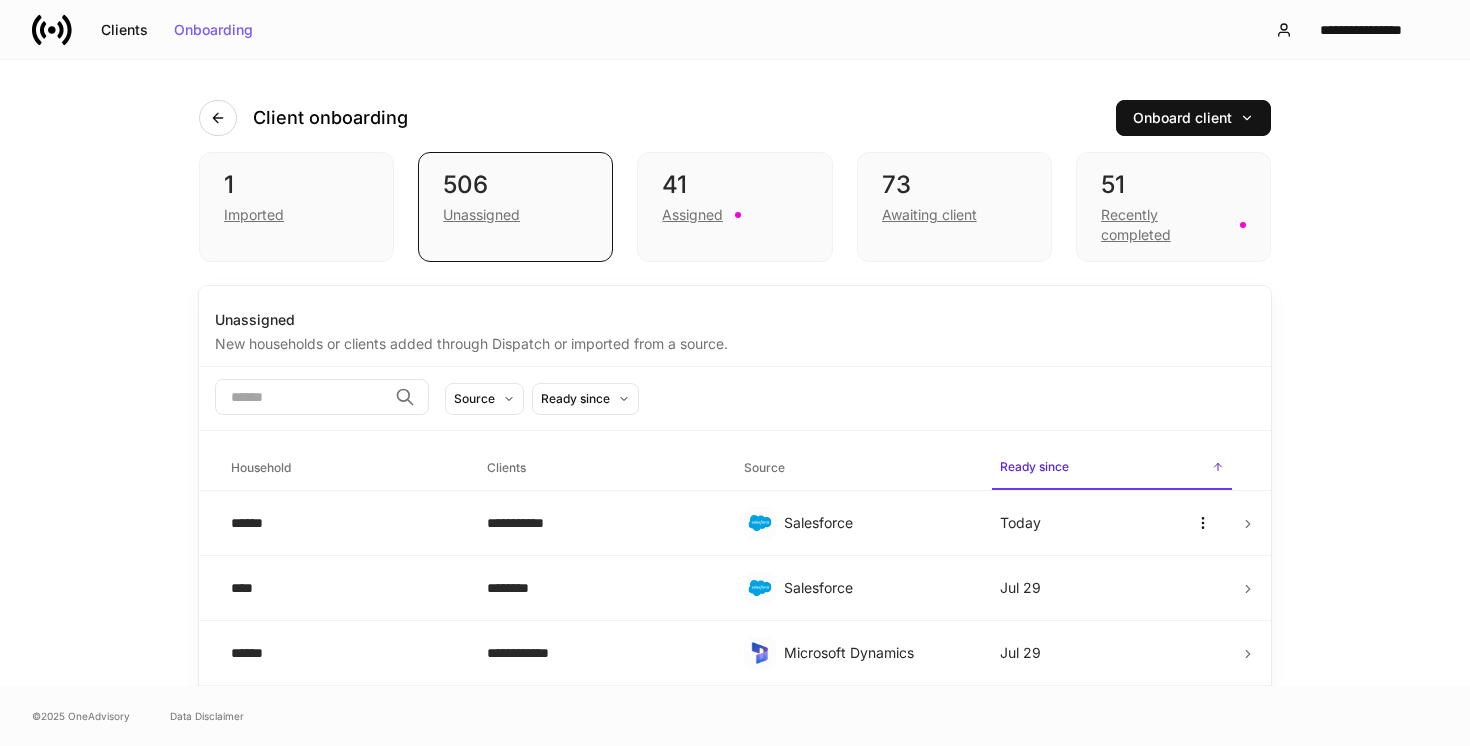 click at bounding box center [735, 746] 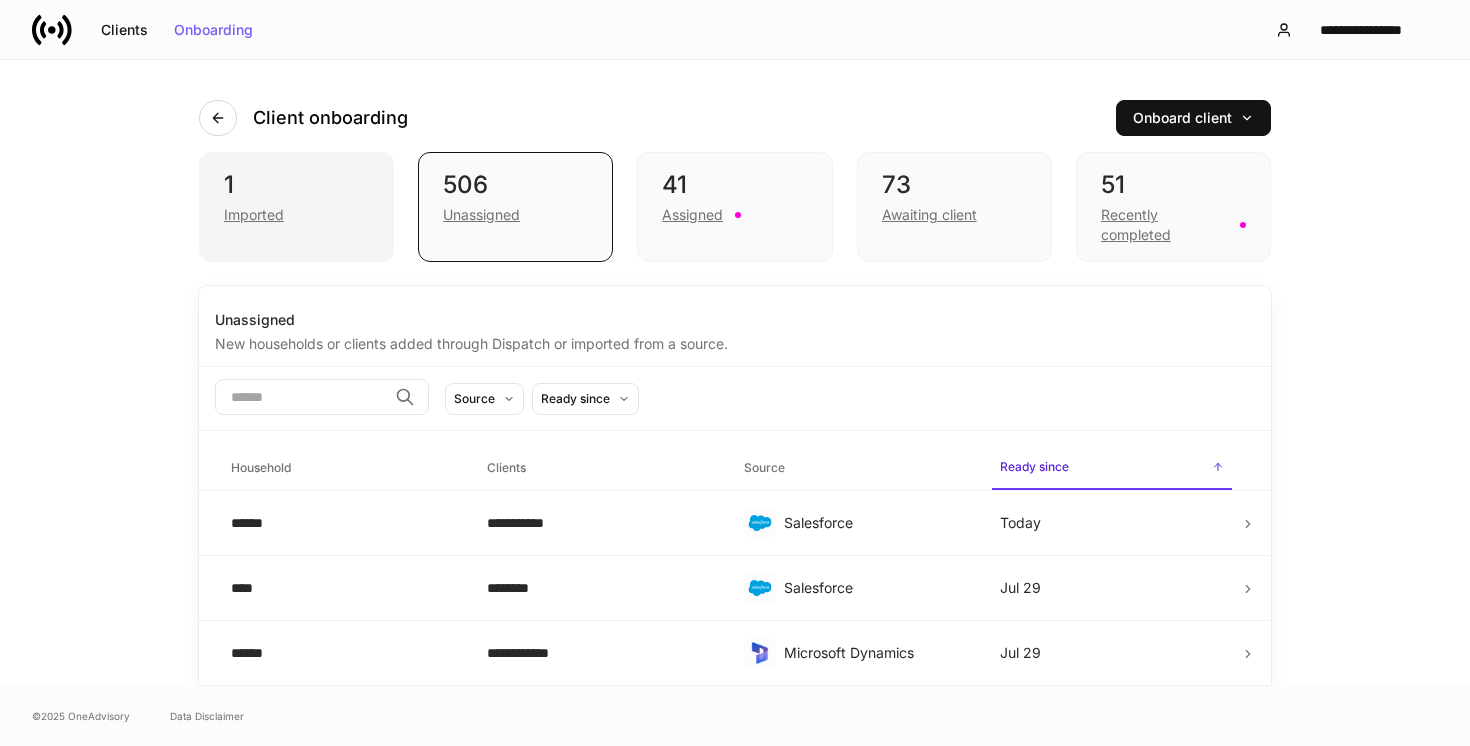 click on "1 Imported" at bounding box center (296, 207) 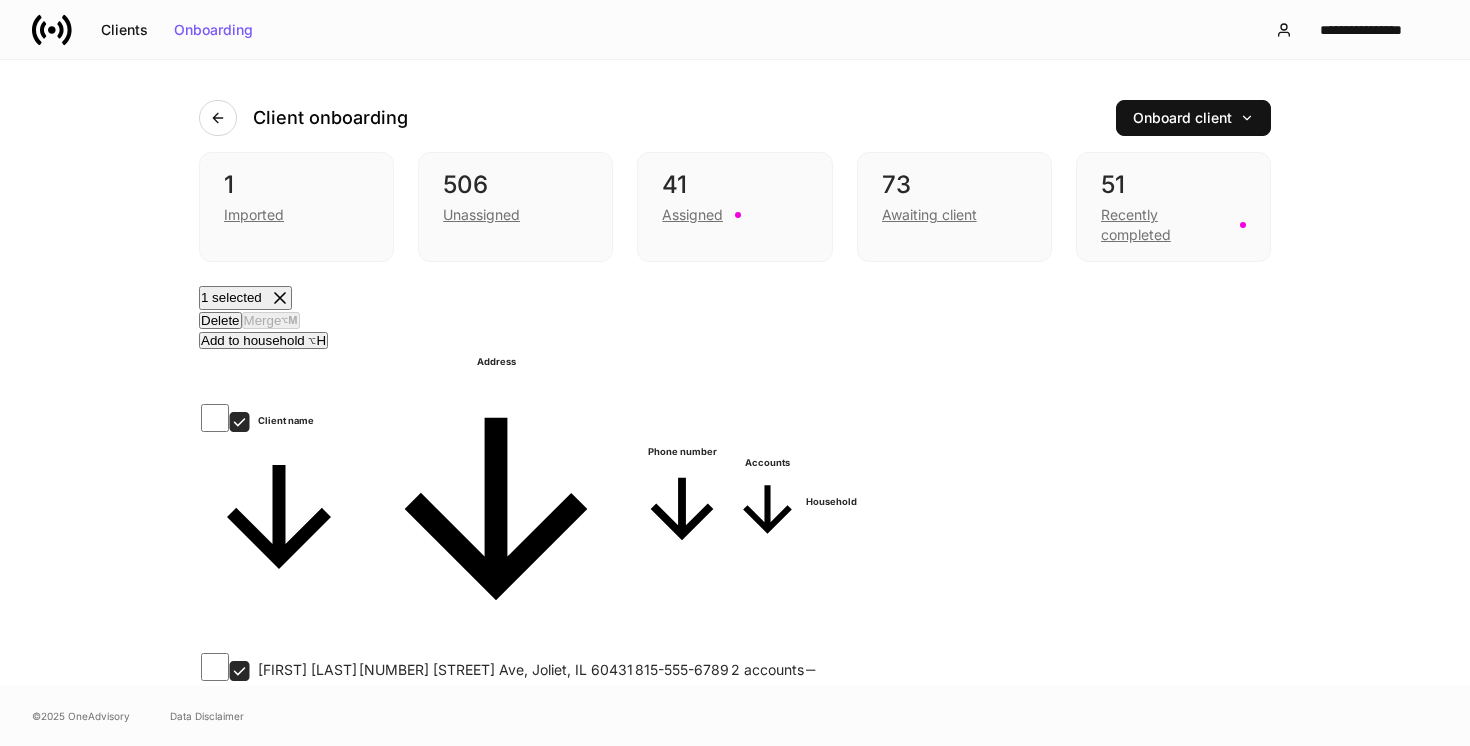 click on "Delete" at bounding box center (220, 320) 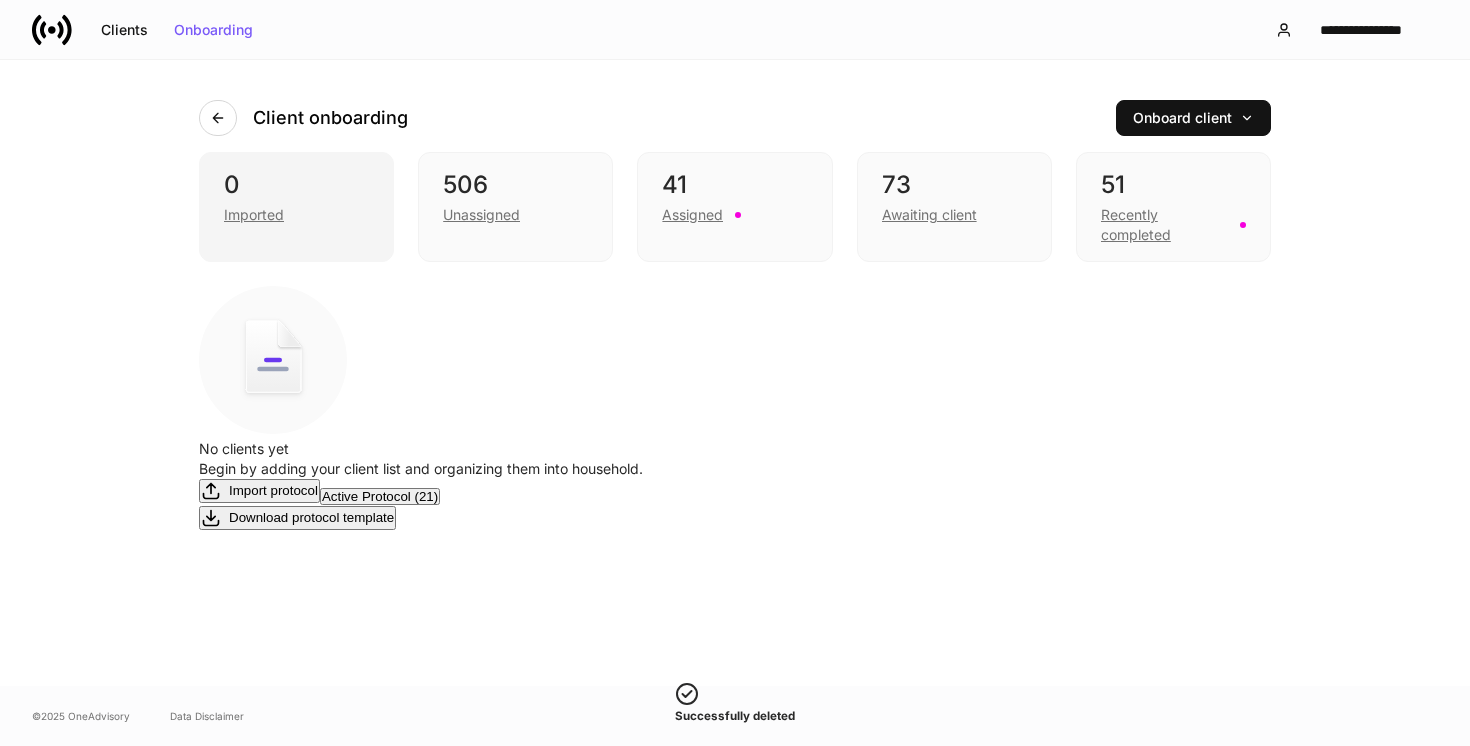 click on "Imported" at bounding box center (296, 213) 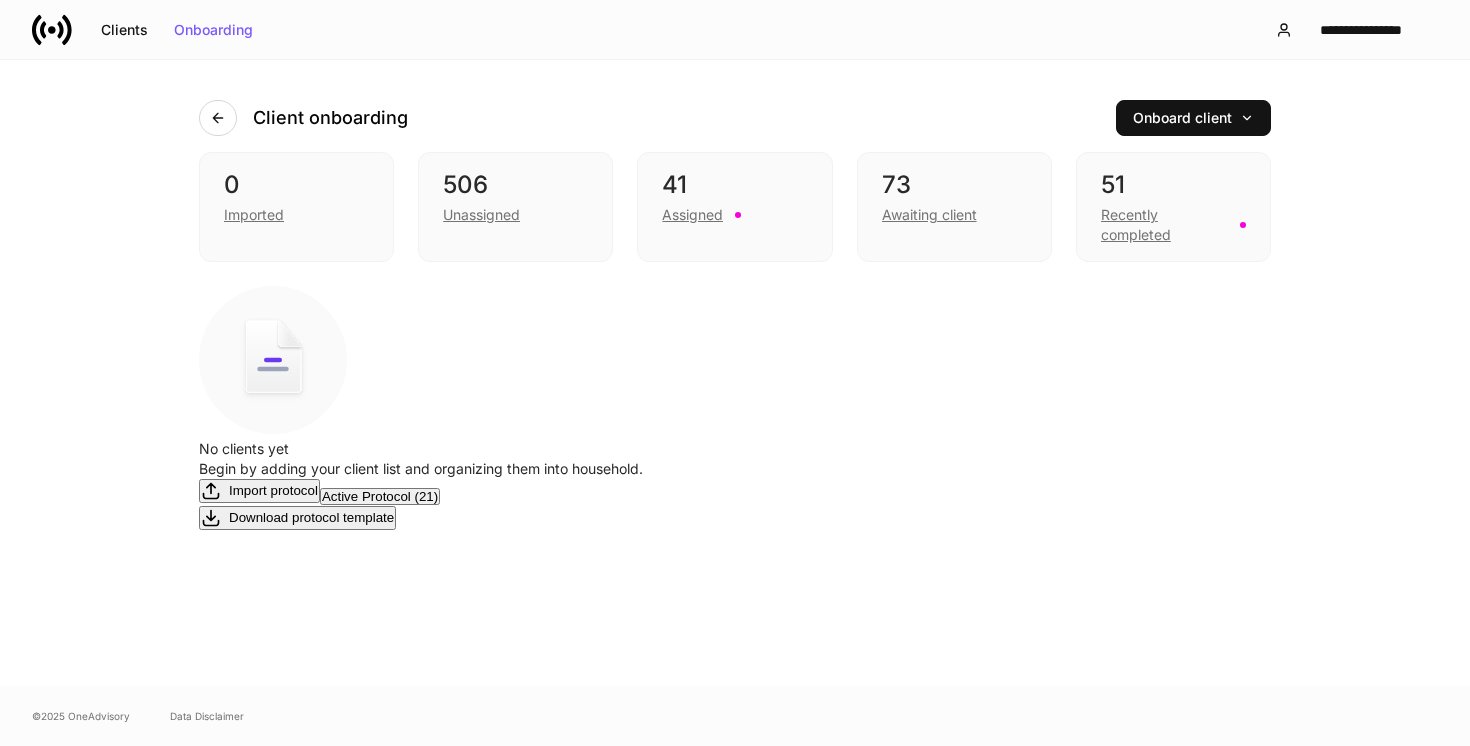 click on "Import protocol" at bounding box center [259, 491] 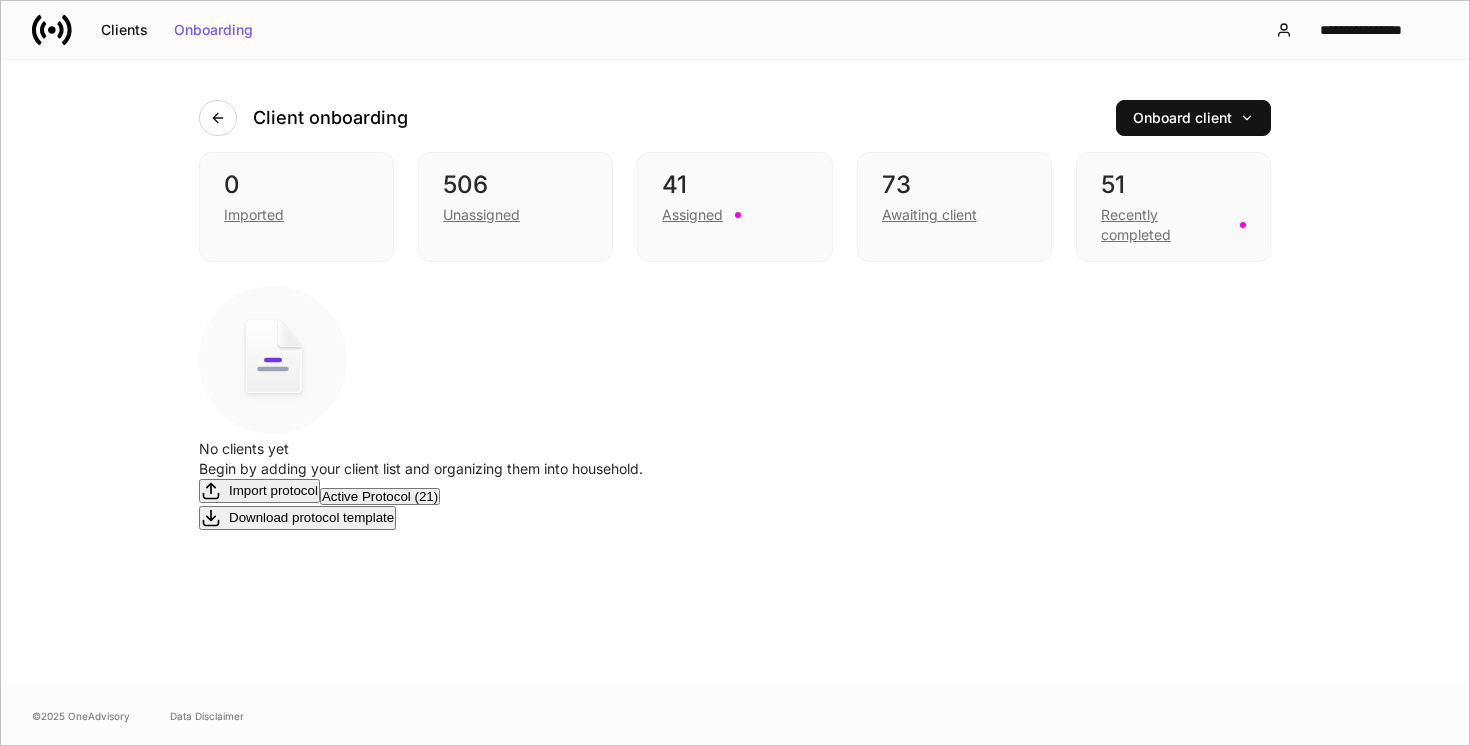 click on "Import protocol" at bounding box center [46, 2464] 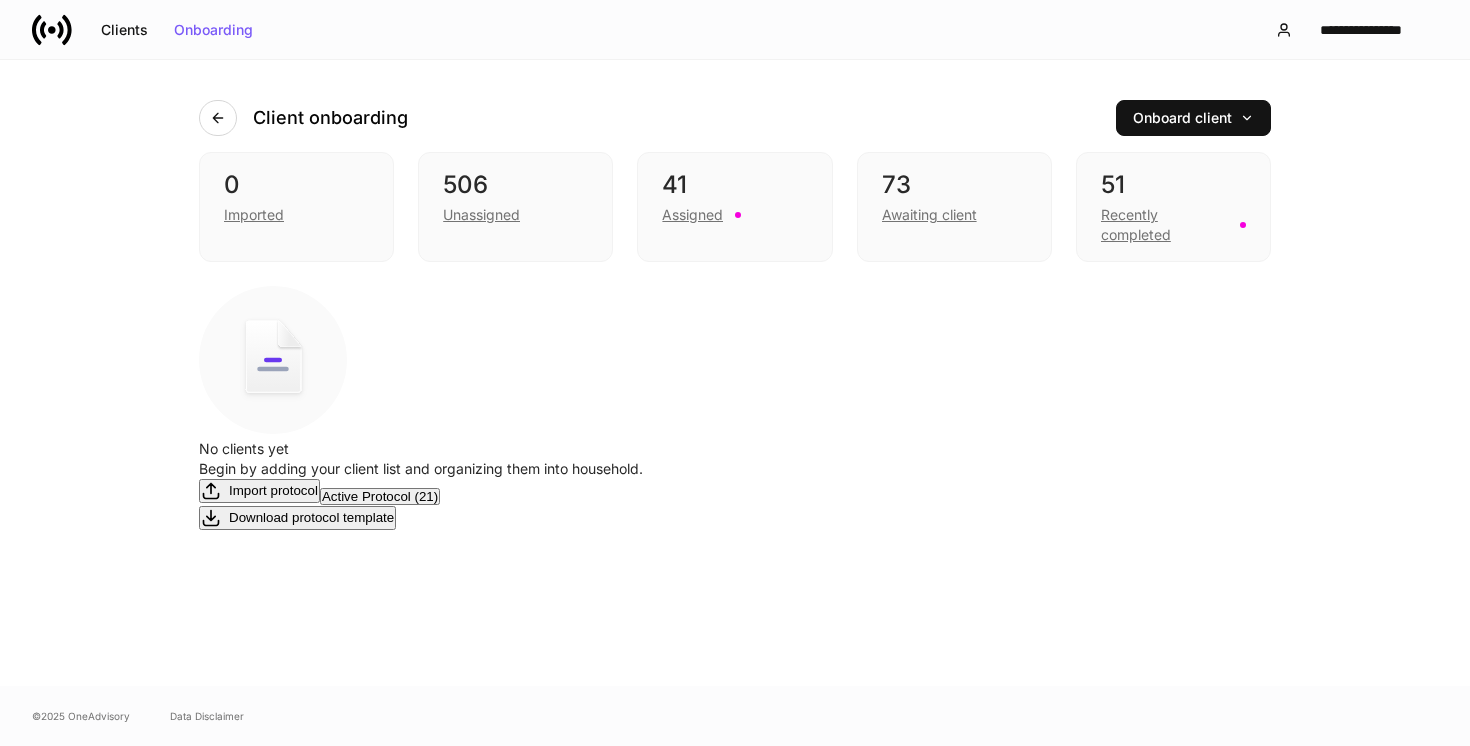 click on "Replace protocol" at bounding box center [52, 837] 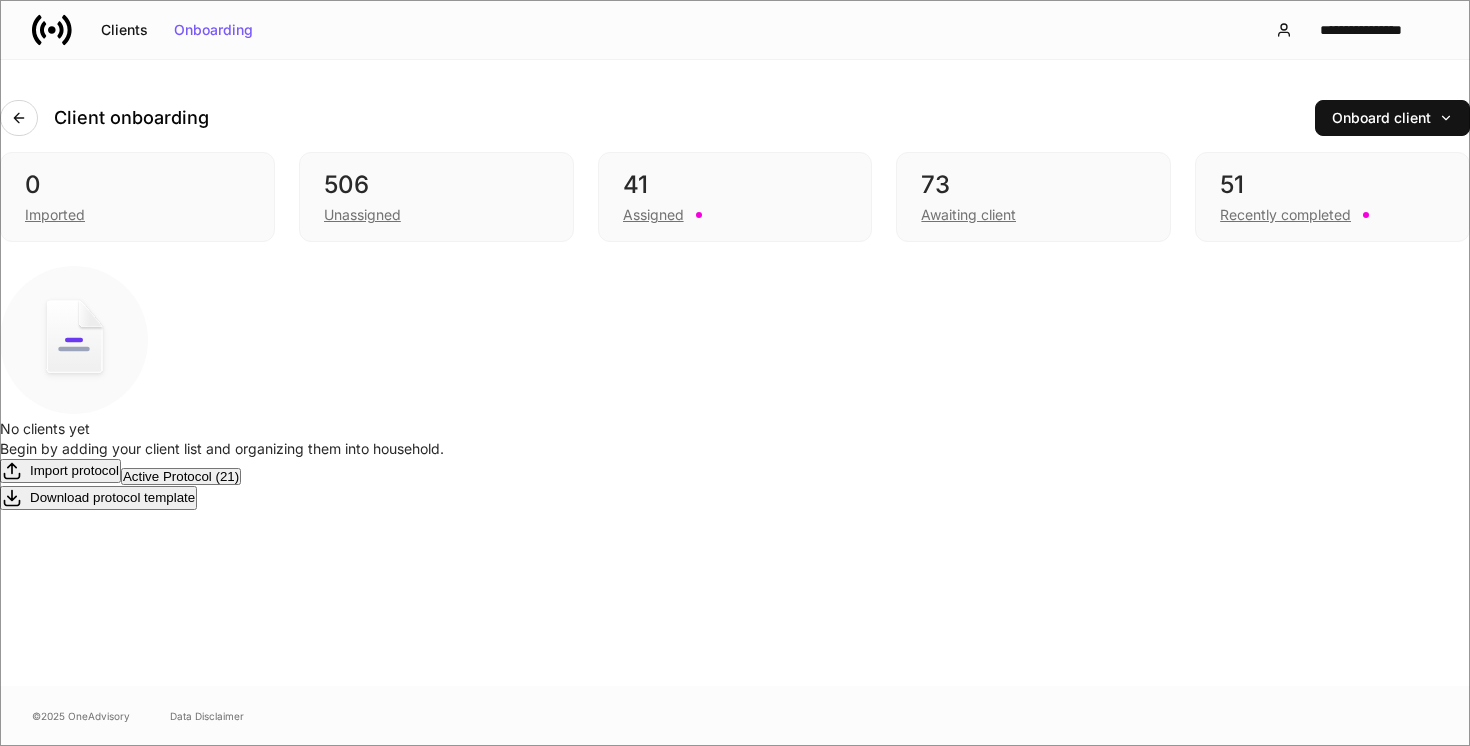 click on "**********" at bounding box center [735, 1842] 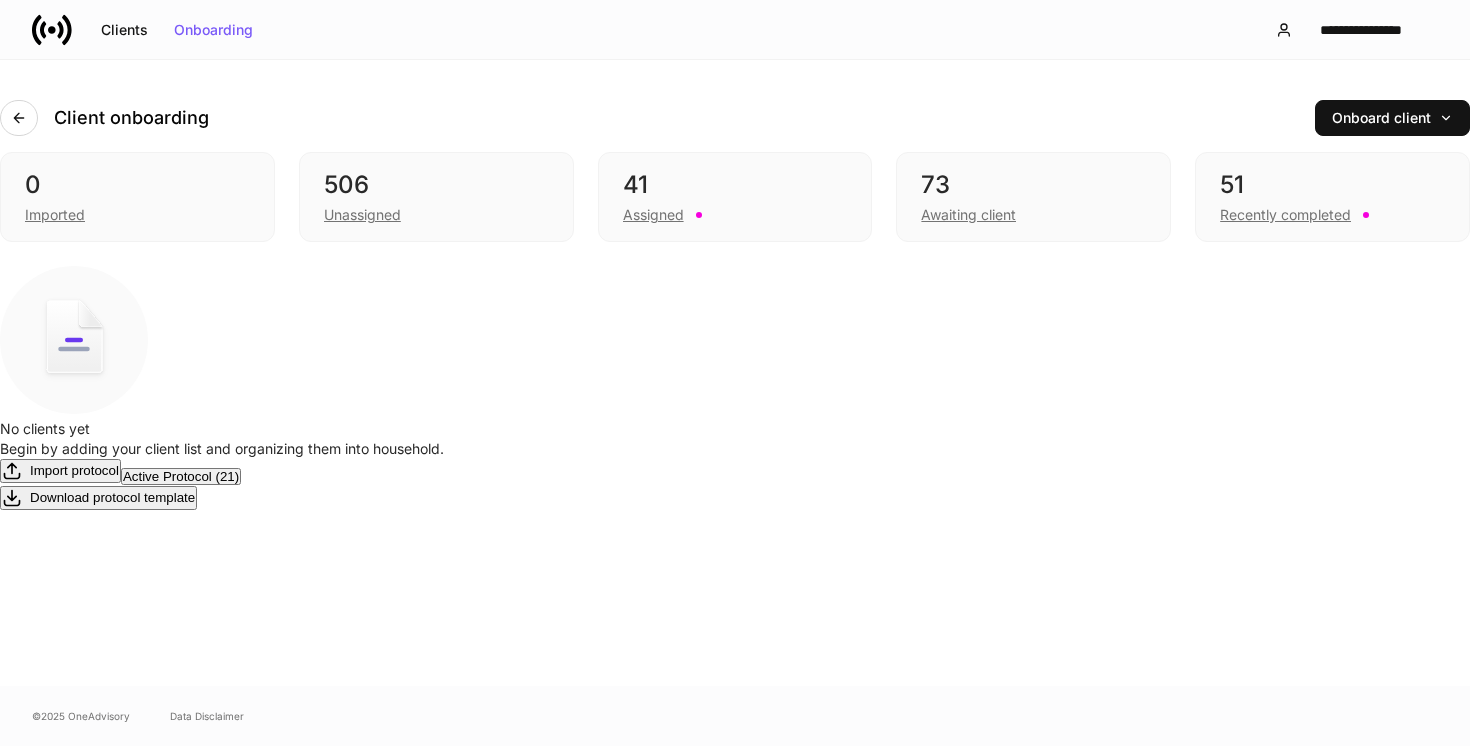 scroll, scrollTop: 679, scrollLeft: 511, axis: both 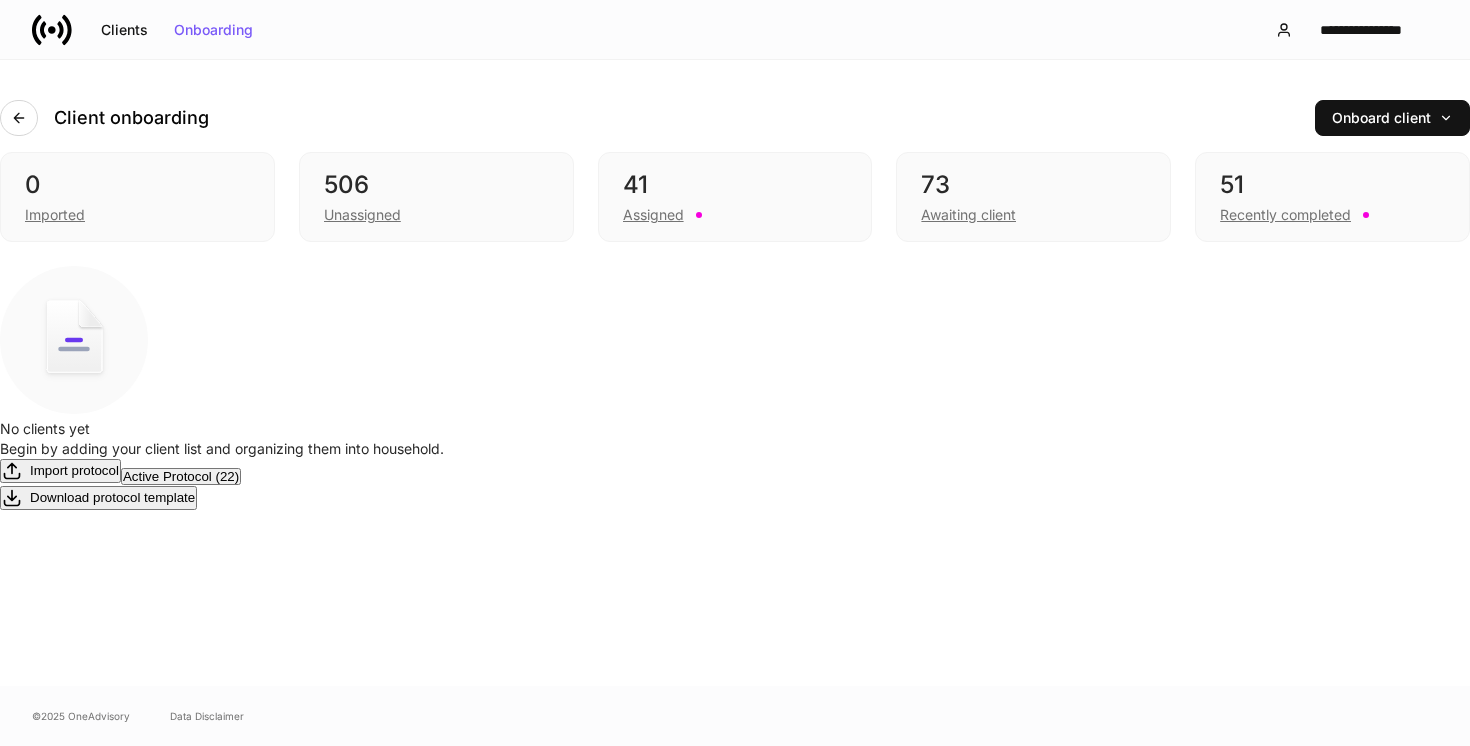 click on "Move to pipeline ⌥H" at bounding box center (61, 860) 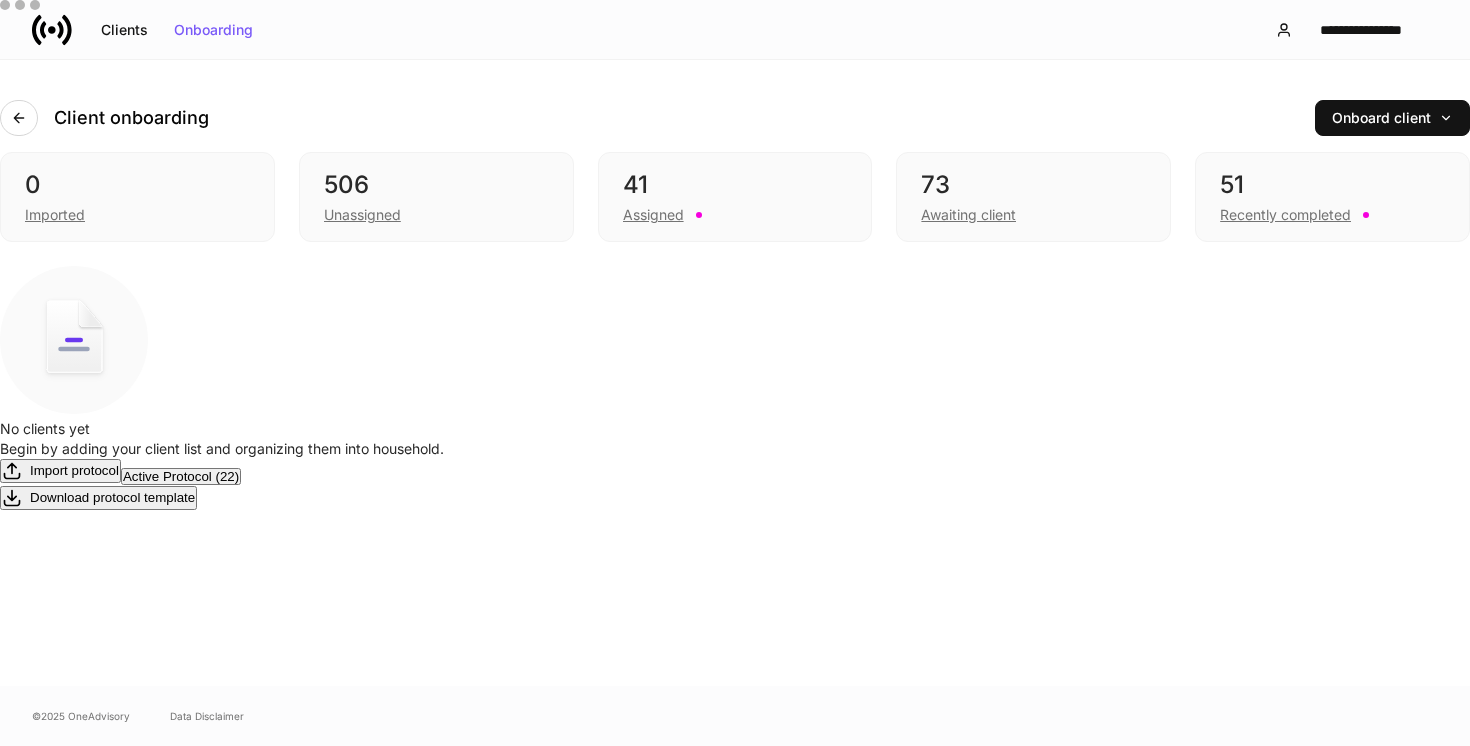 scroll, scrollTop: 838, scrollLeft: 511, axis: both 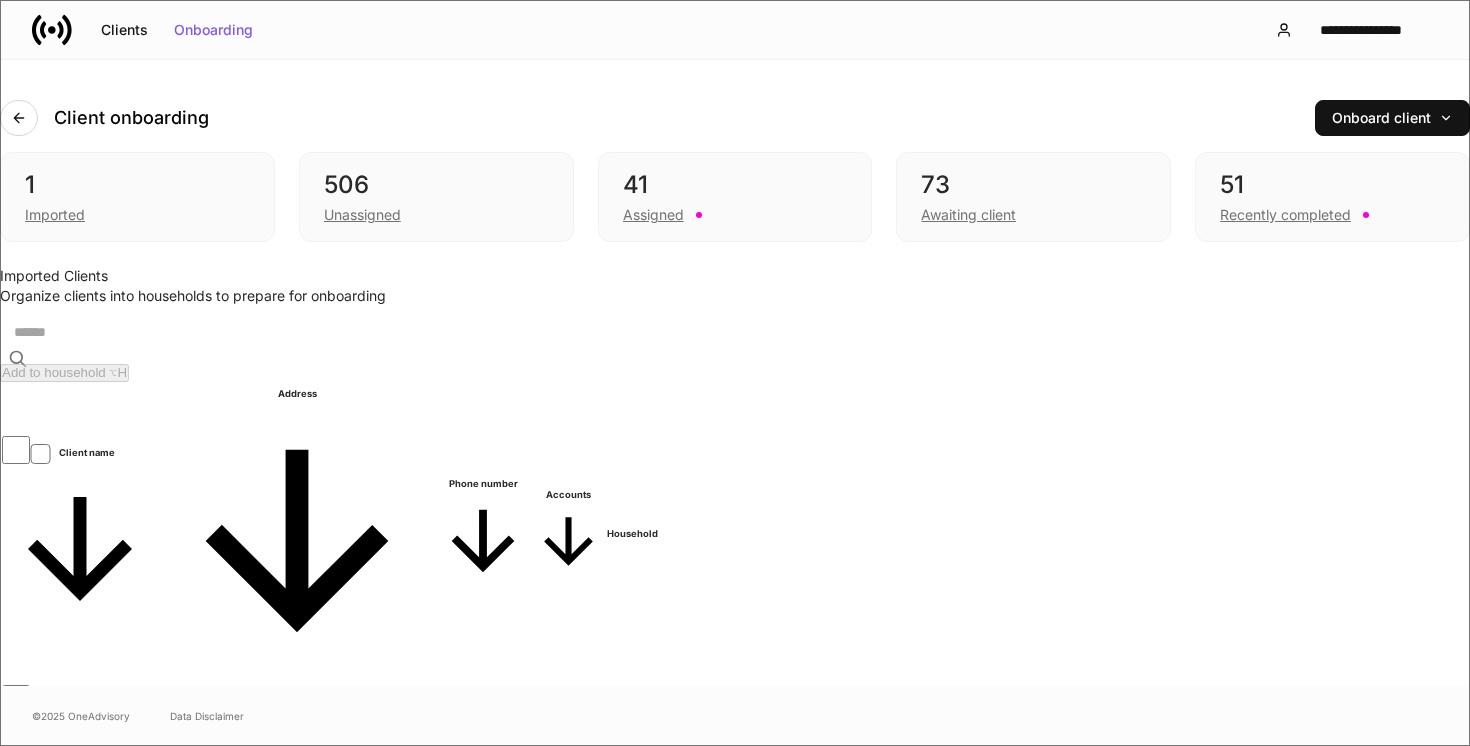 click 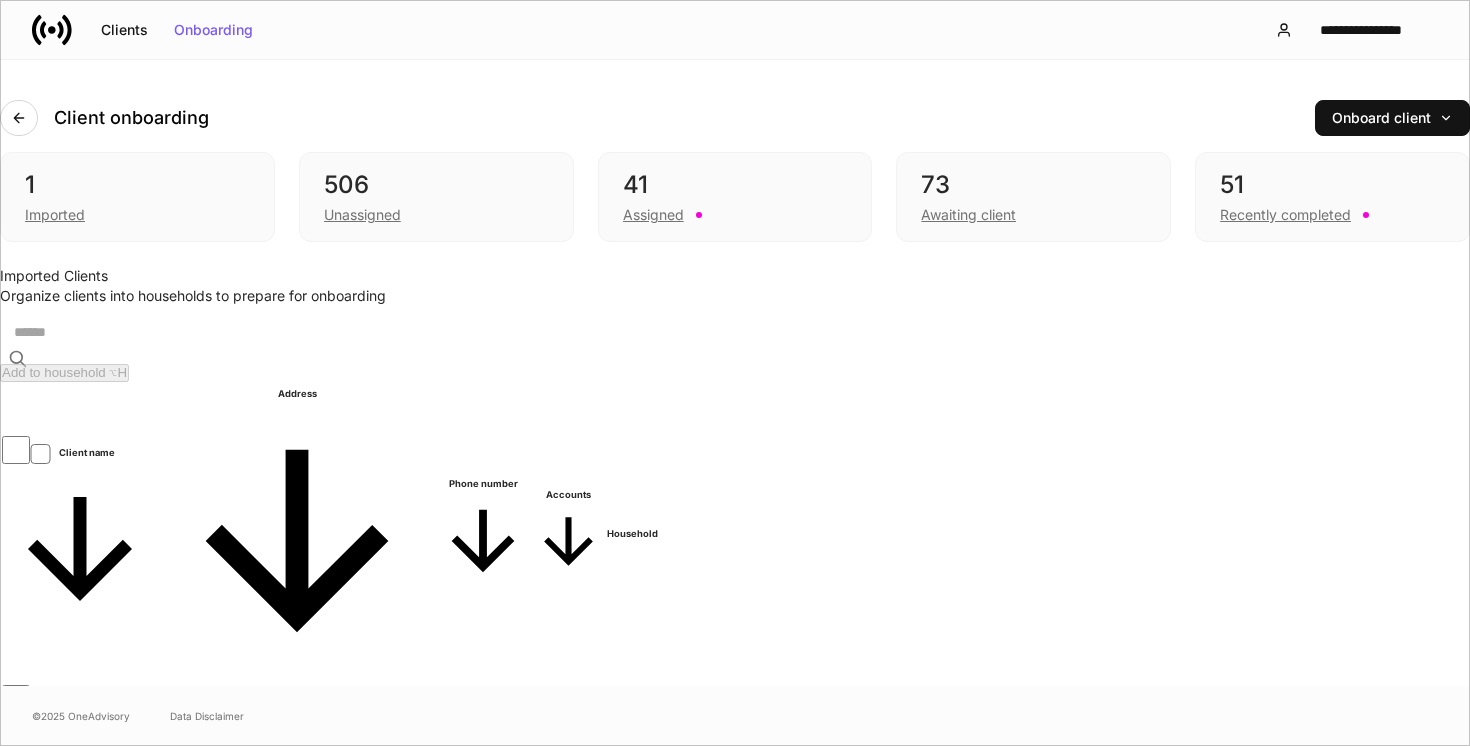 scroll, scrollTop: 818, scrollLeft: 511, axis: both 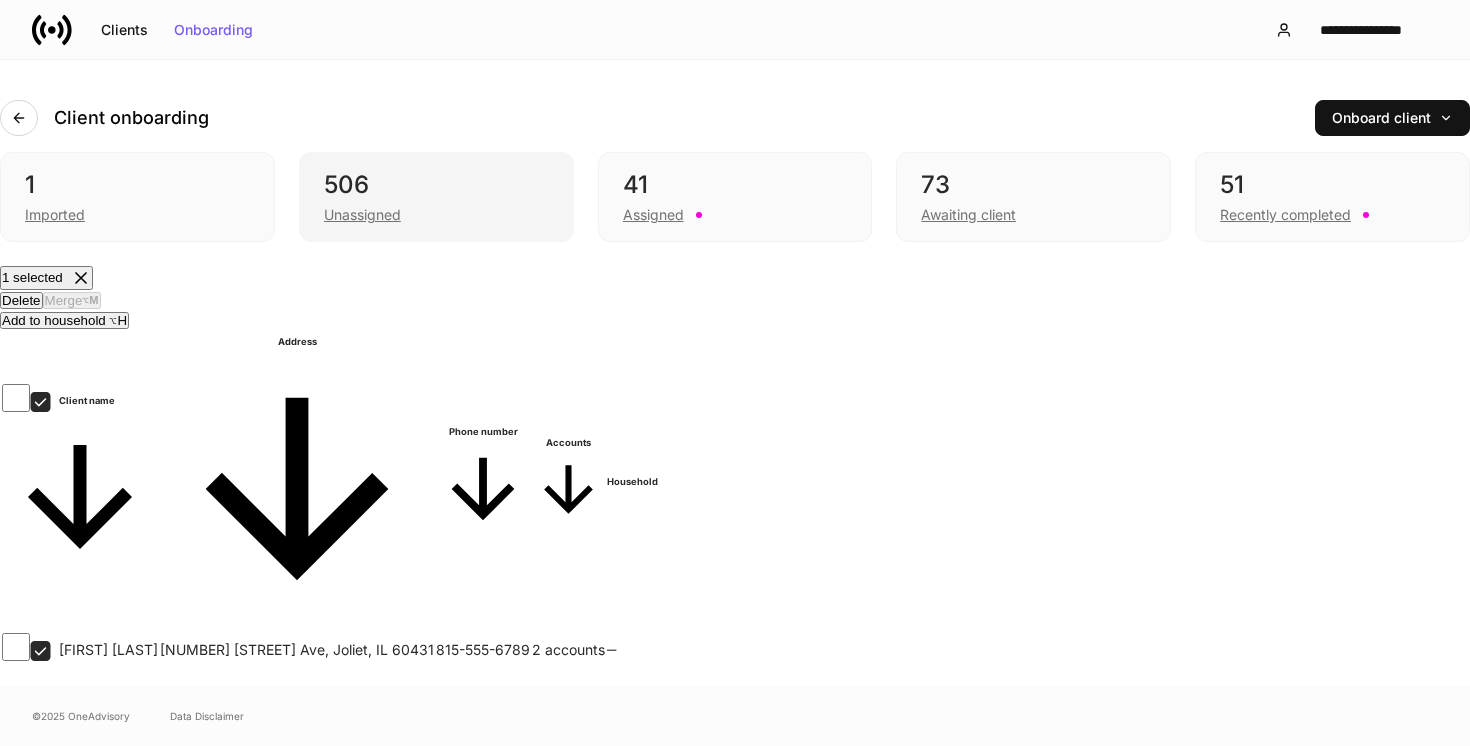 click on "506 Unassigned" at bounding box center (436, 197) 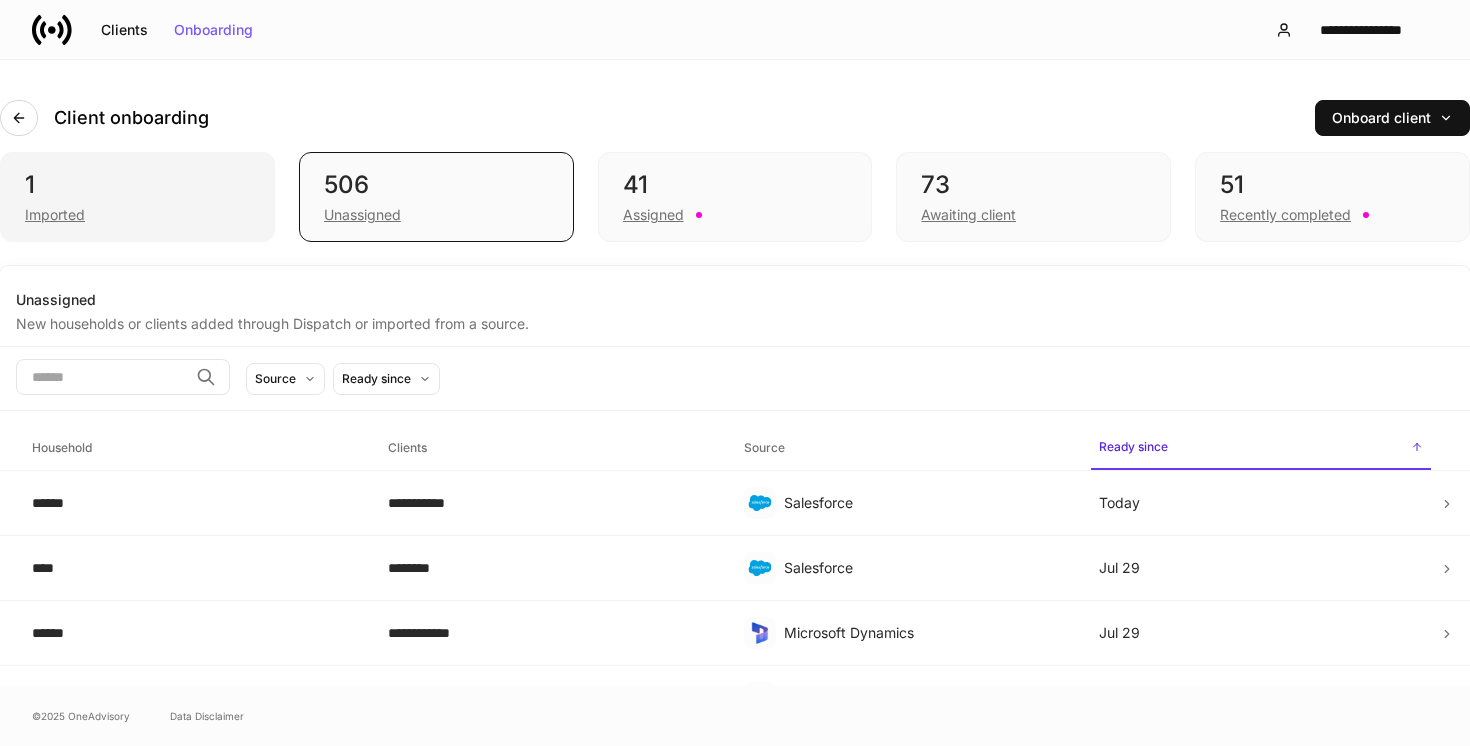 click on "1 Imported" at bounding box center (137, 197) 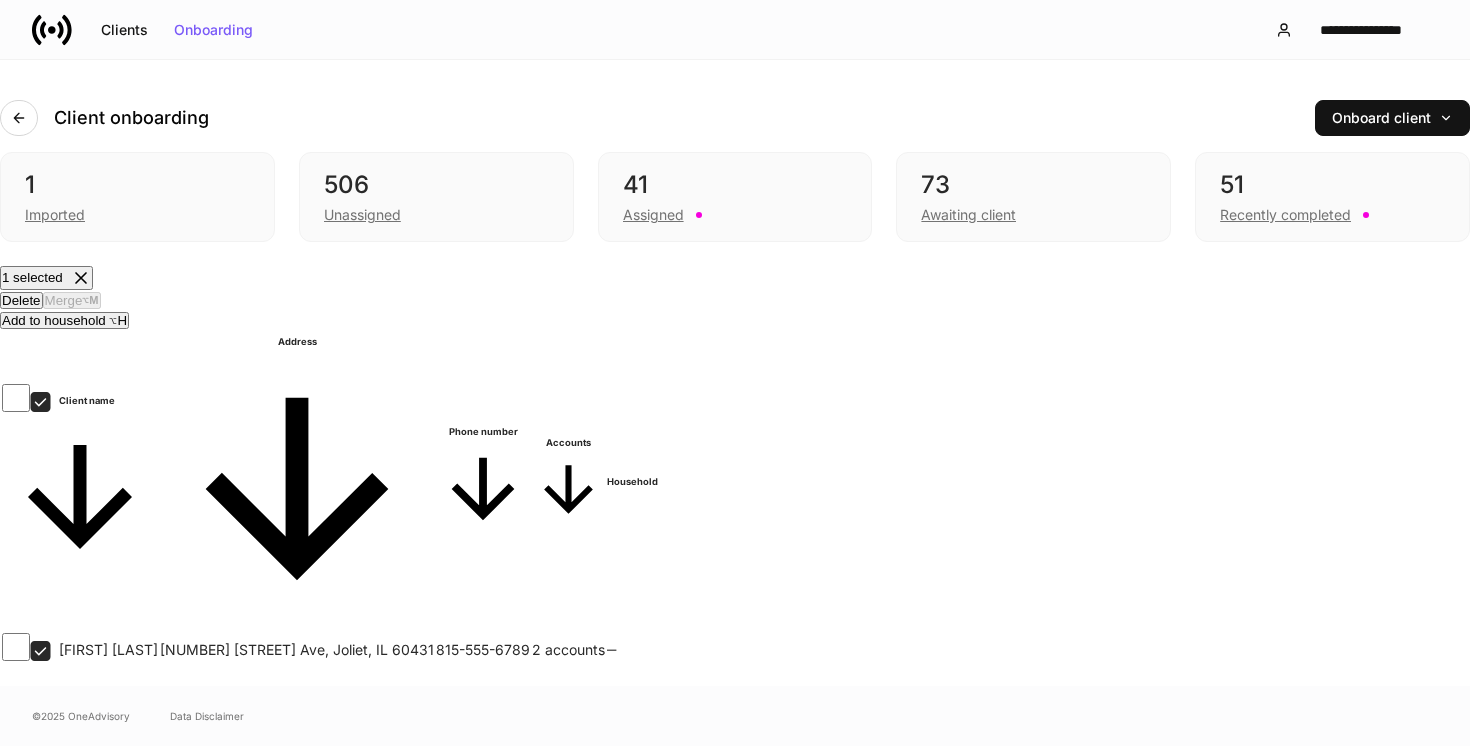 click on "Add to household ⌥H" at bounding box center [64, 320] 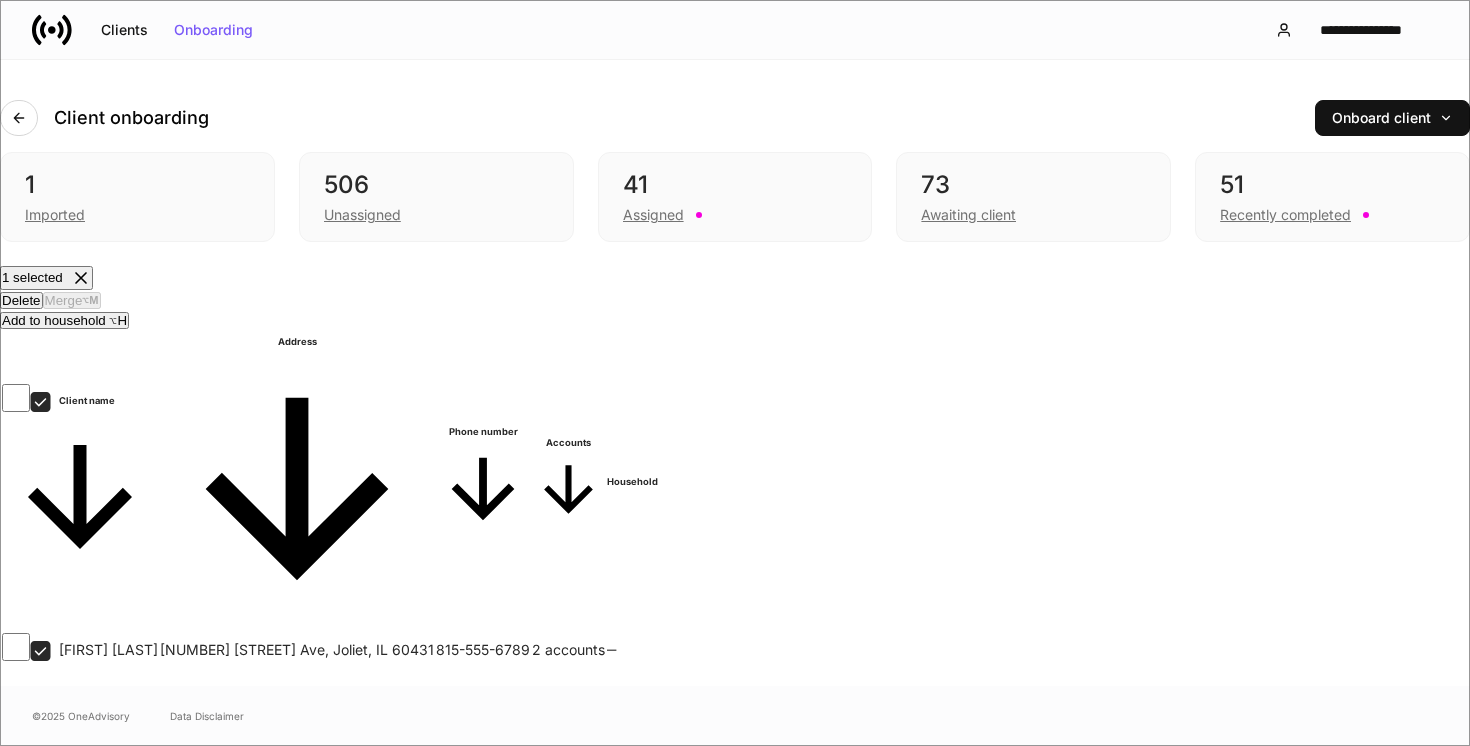 click 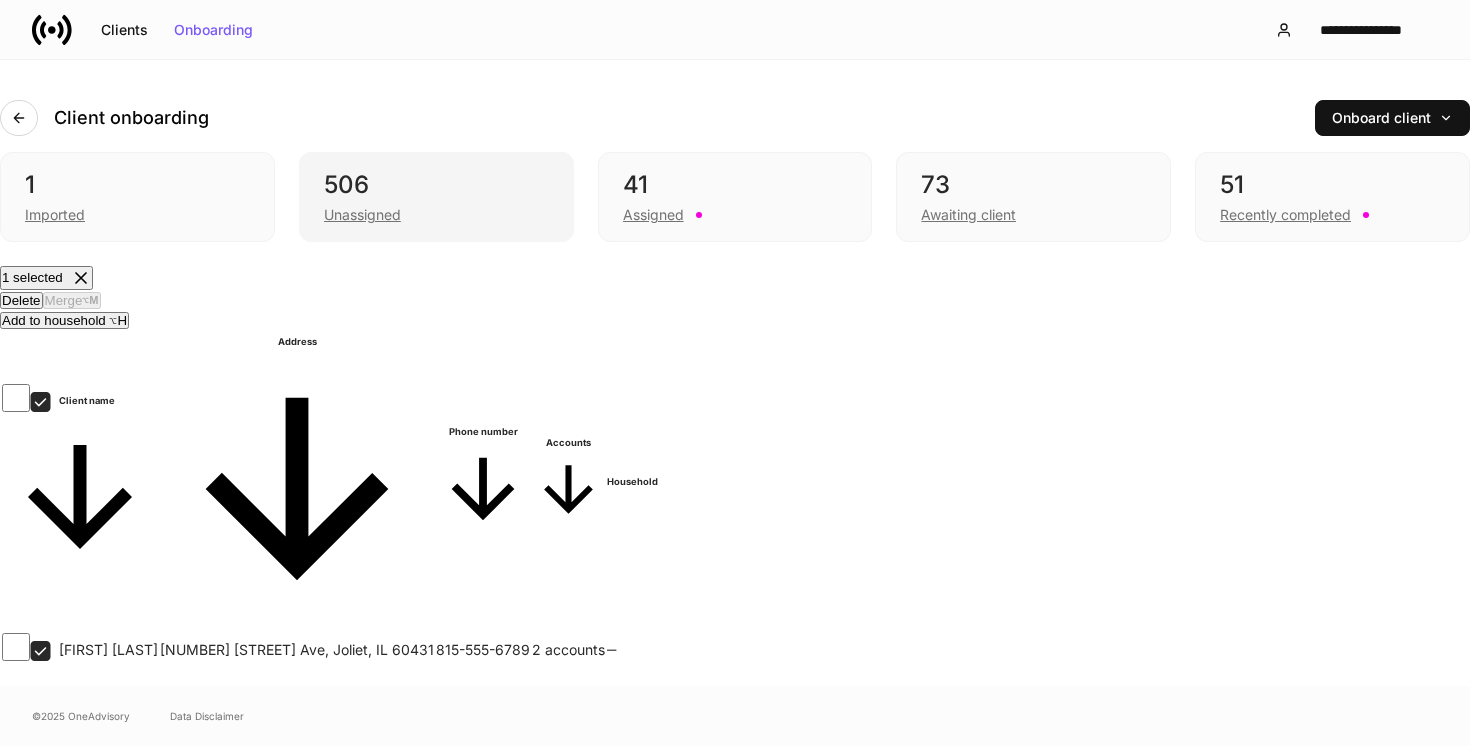 click on "506 Unassigned" at bounding box center (436, 197) 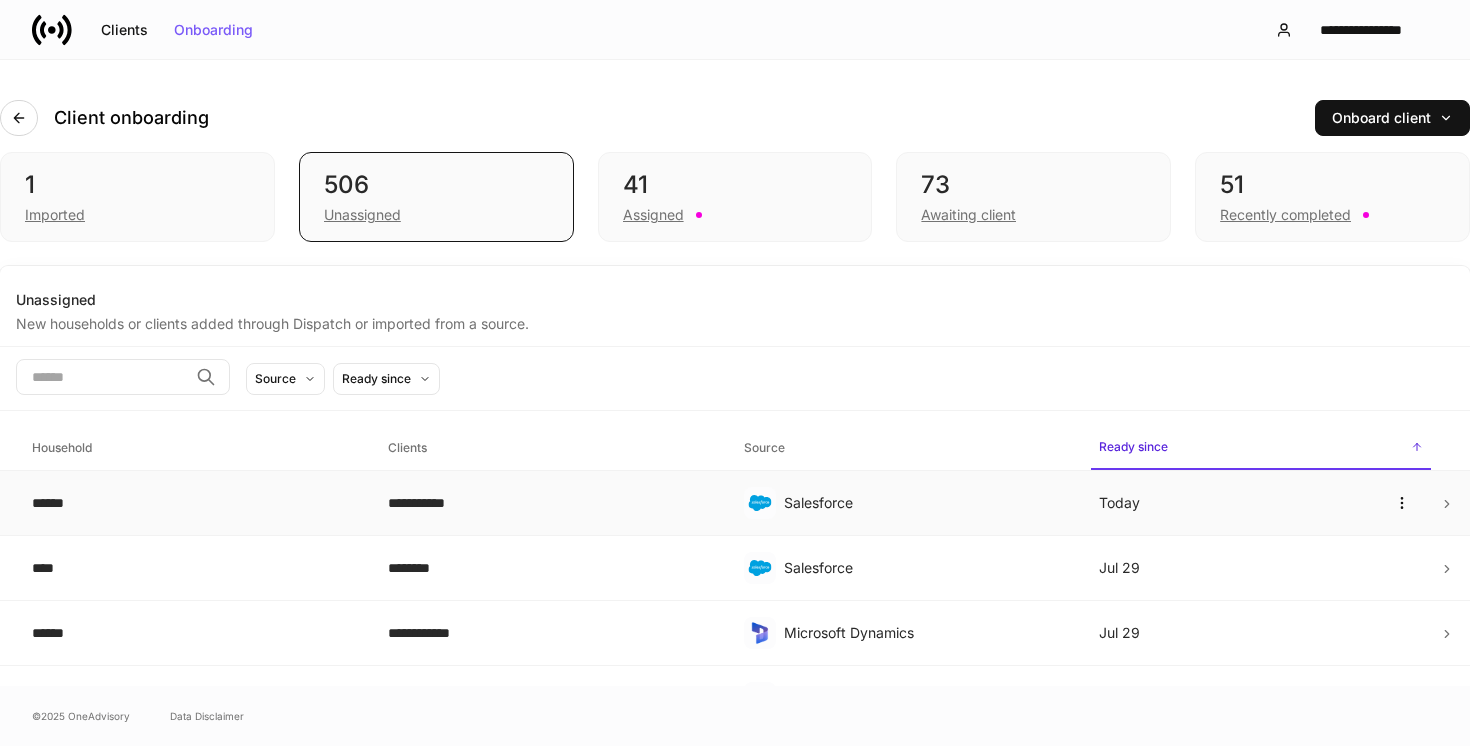 click on "**********" at bounding box center [550, 503] 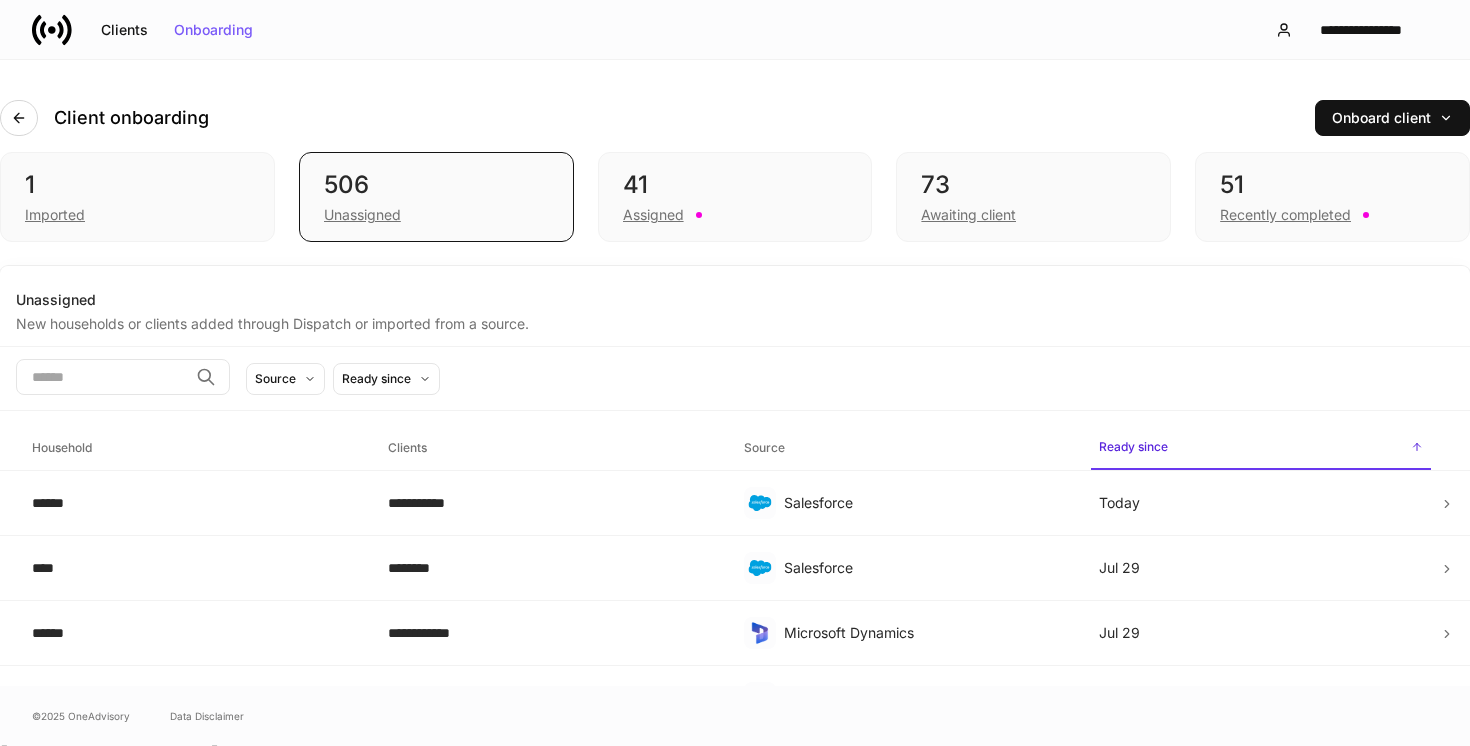 click on "[FIRST] [LAST]" at bounding box center [735, 844] 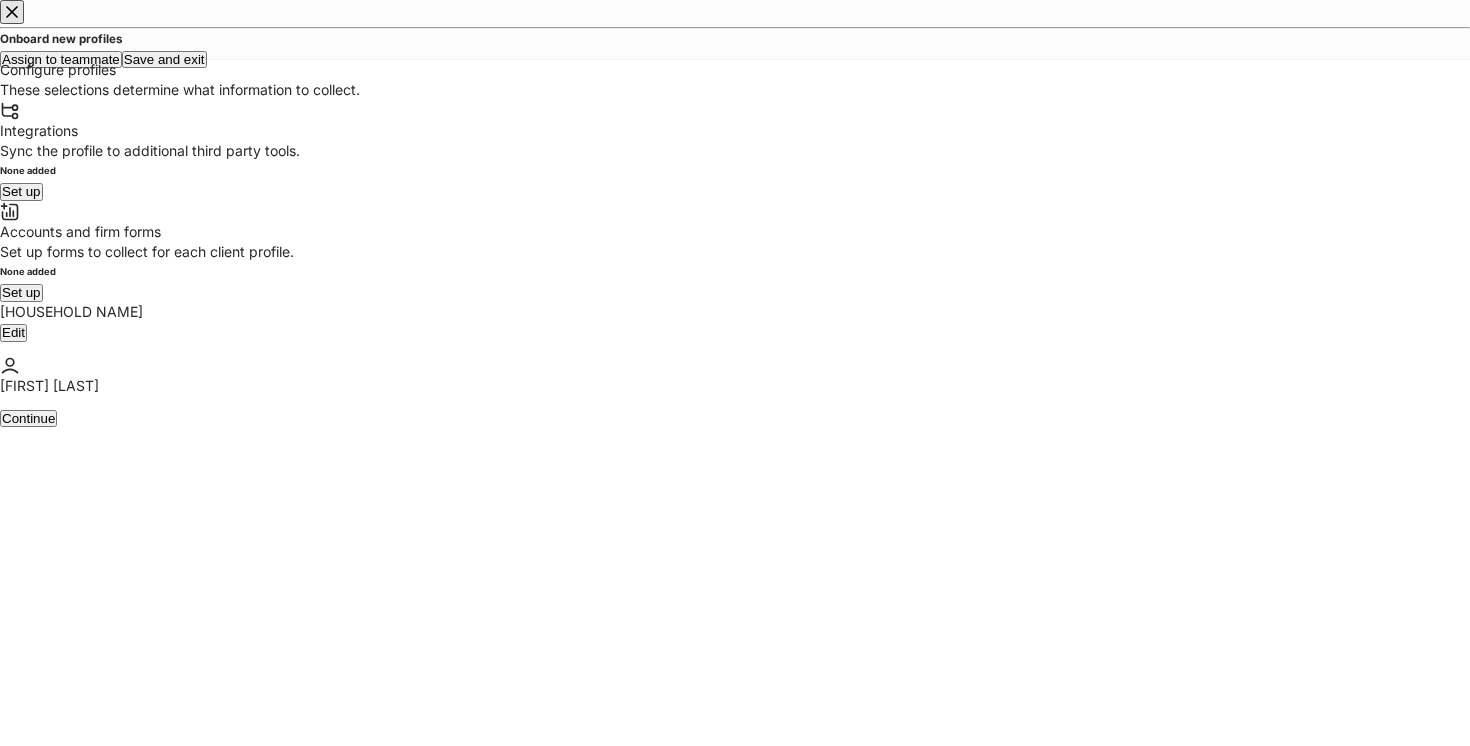 click on "Set up" at bounding box center (21, 191) 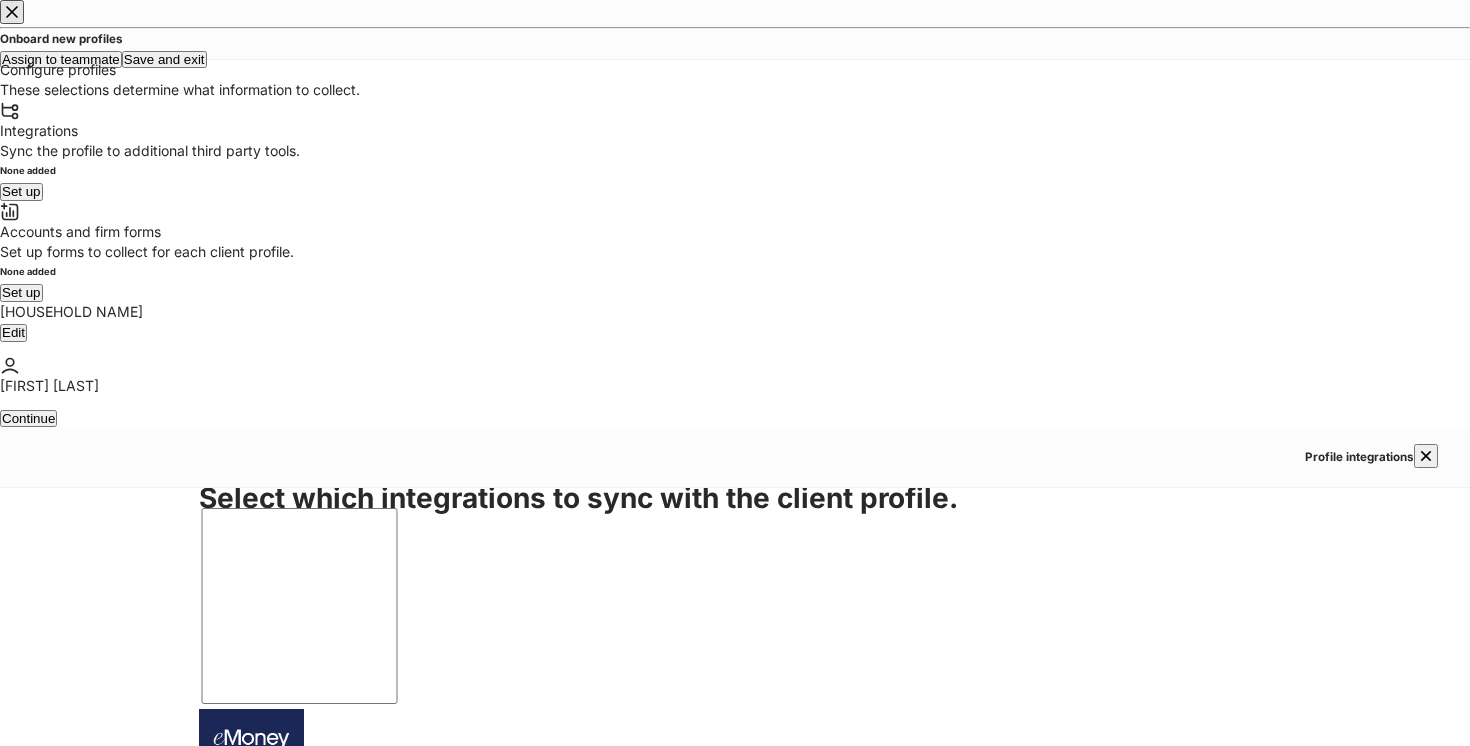 click at bounding box center [255, 2395] 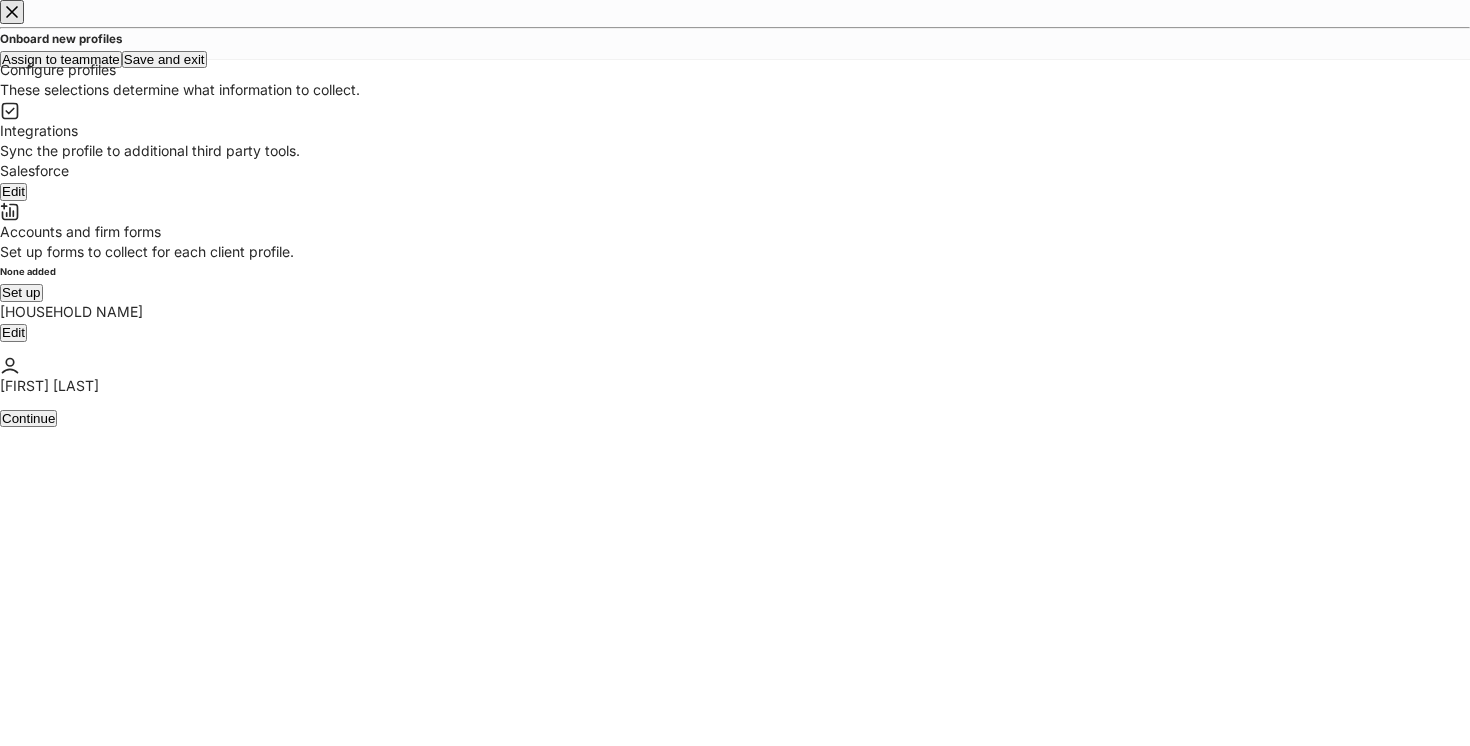 click on "Set up" at bounding box center (21, 292) 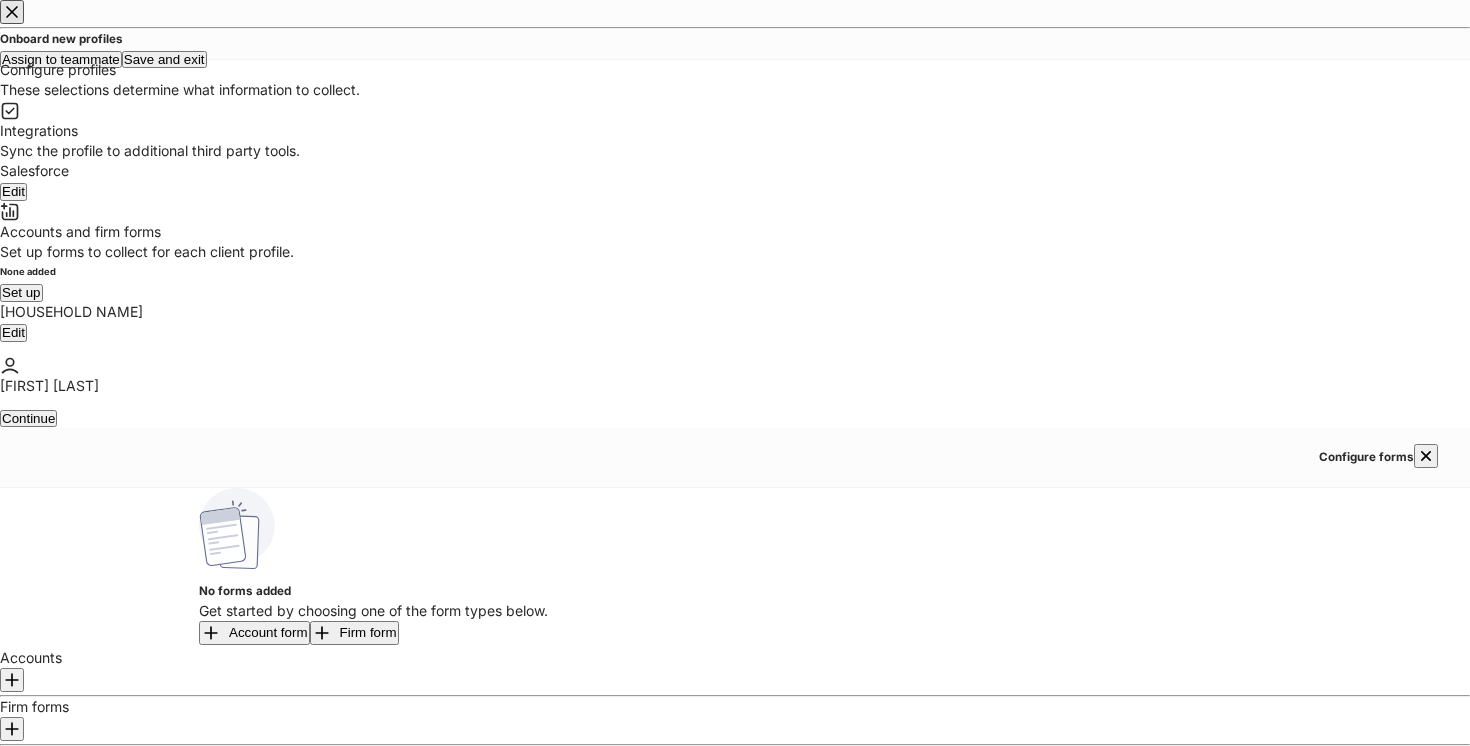 click 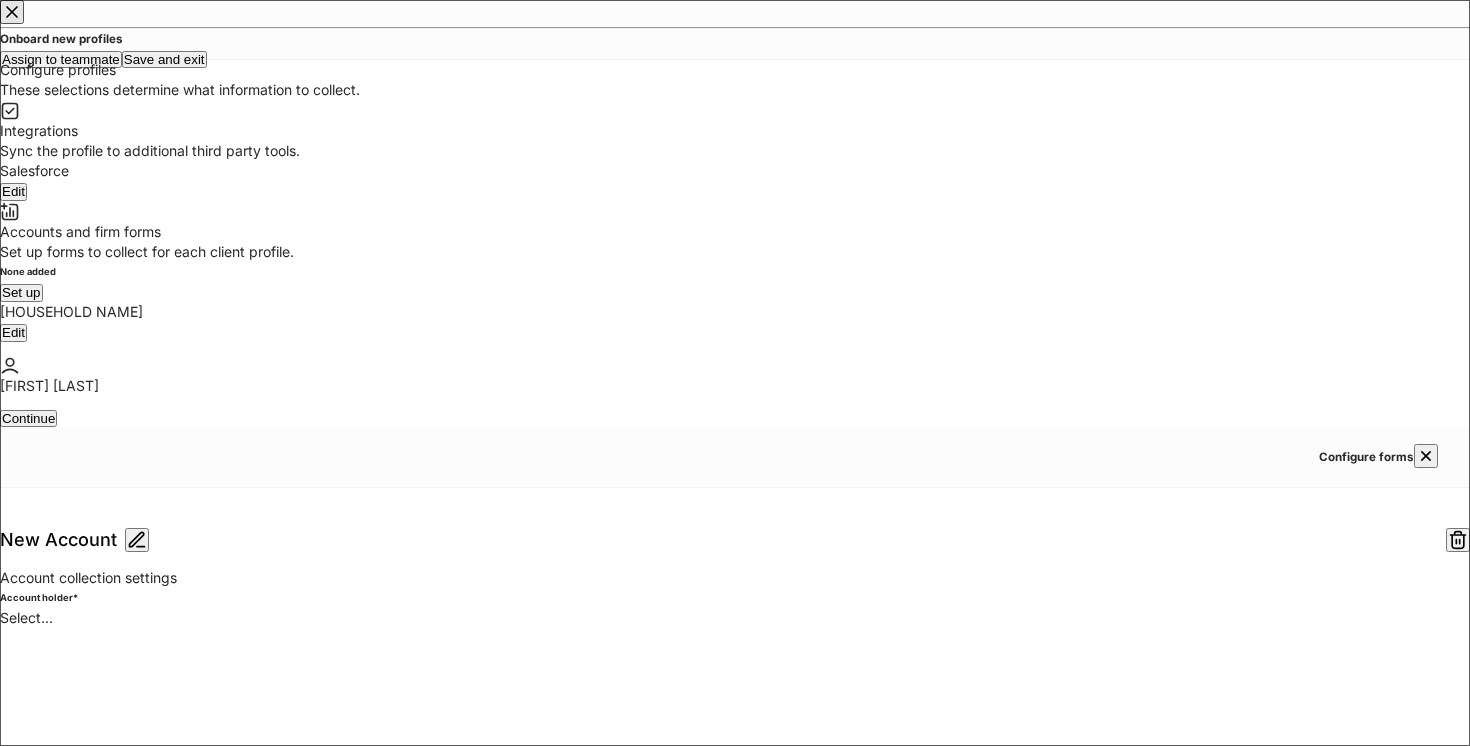 type on "**********" 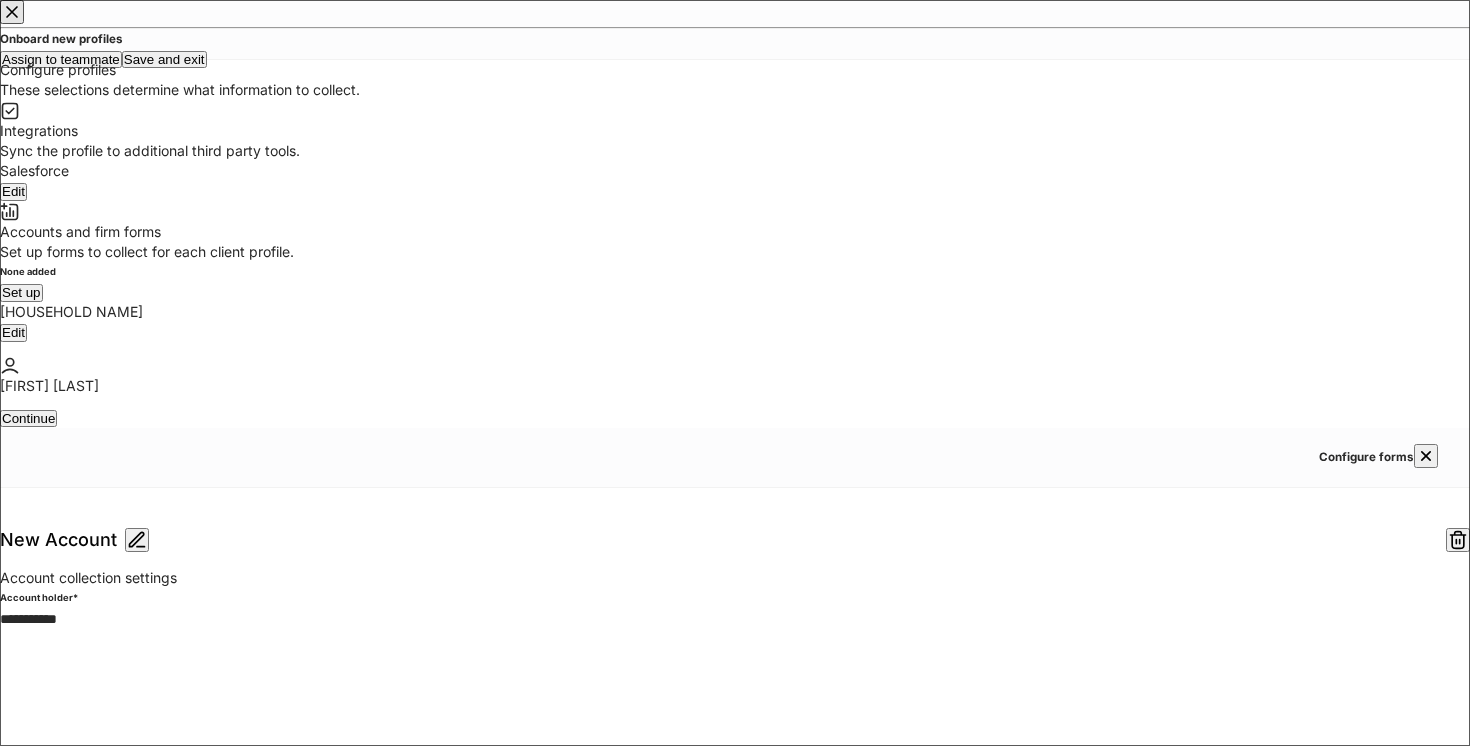 click on "**********" at bounding box center [735, 4146] 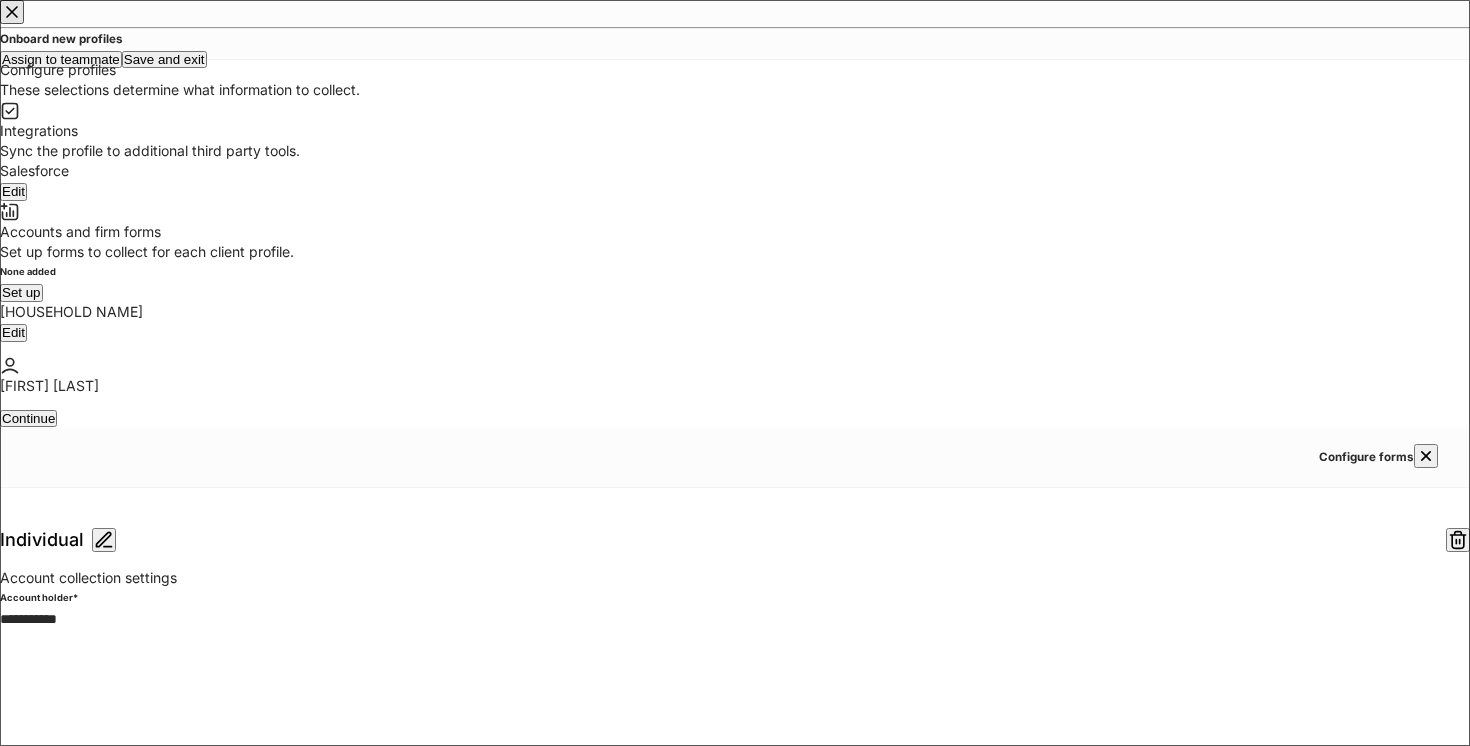 scroll, scrollTop: 3, scrollLeft: 0, axis: vertical 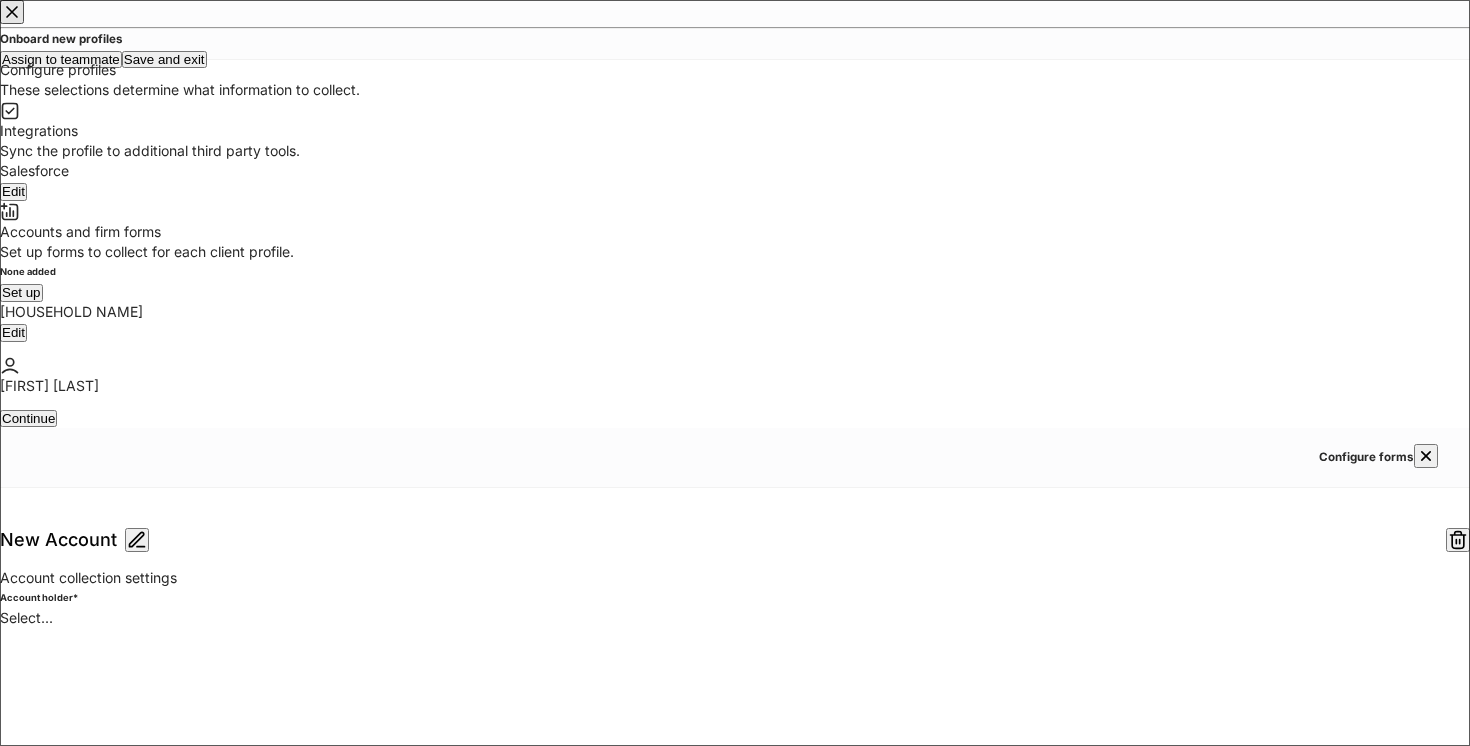 type on "**********" 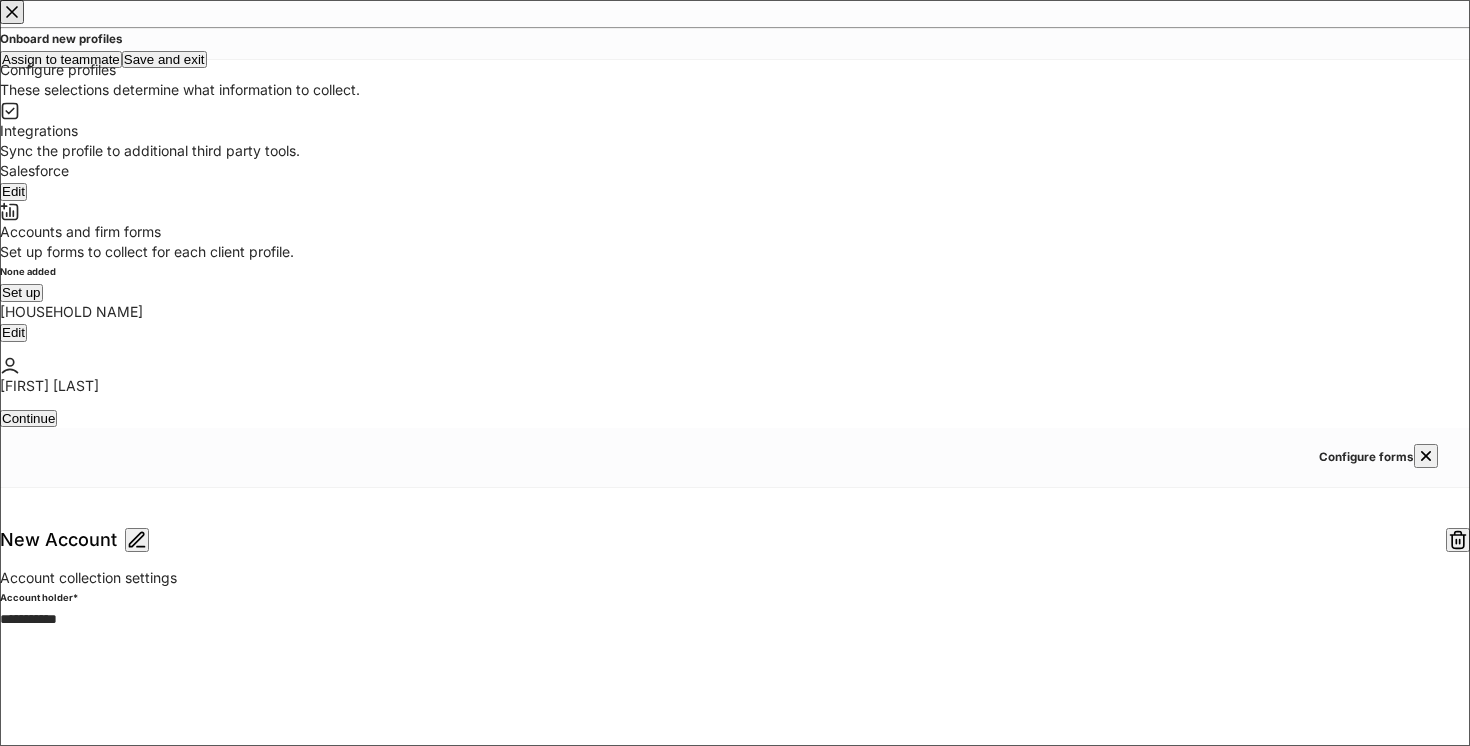 click on "**********" at bounding box center [735, 4156] 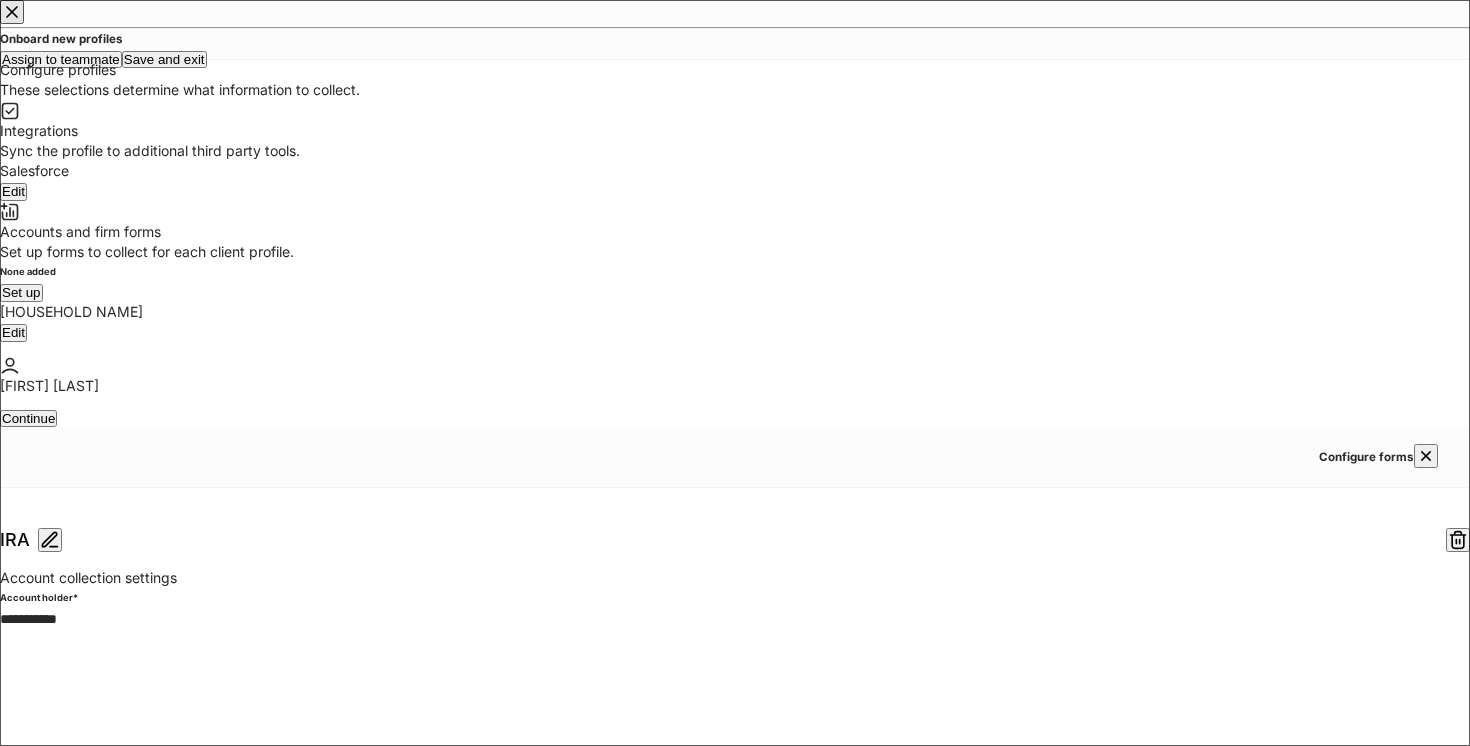click on "**********" at bounding box center [735, 4226] 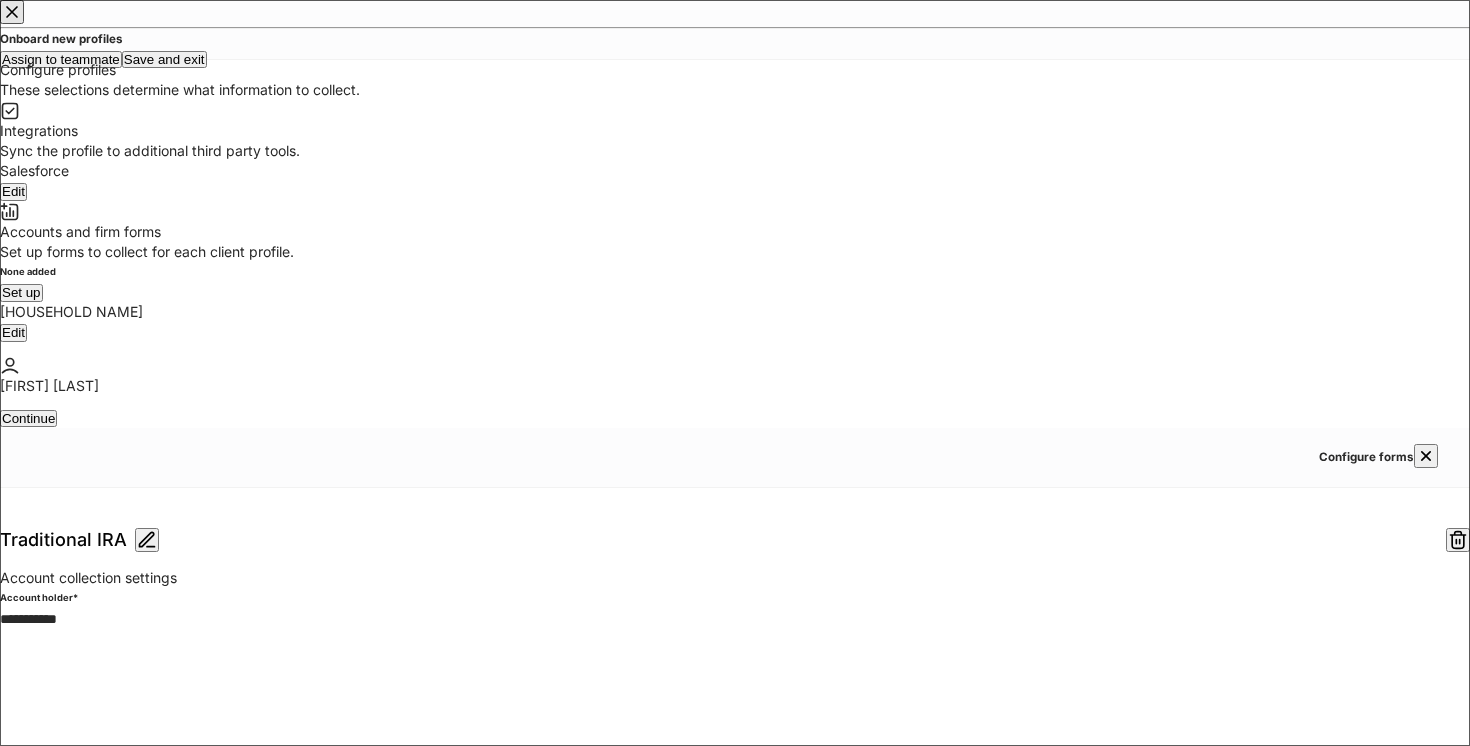 scroll, scrollTop: 415, scrollLeft: 0, axis: vertical 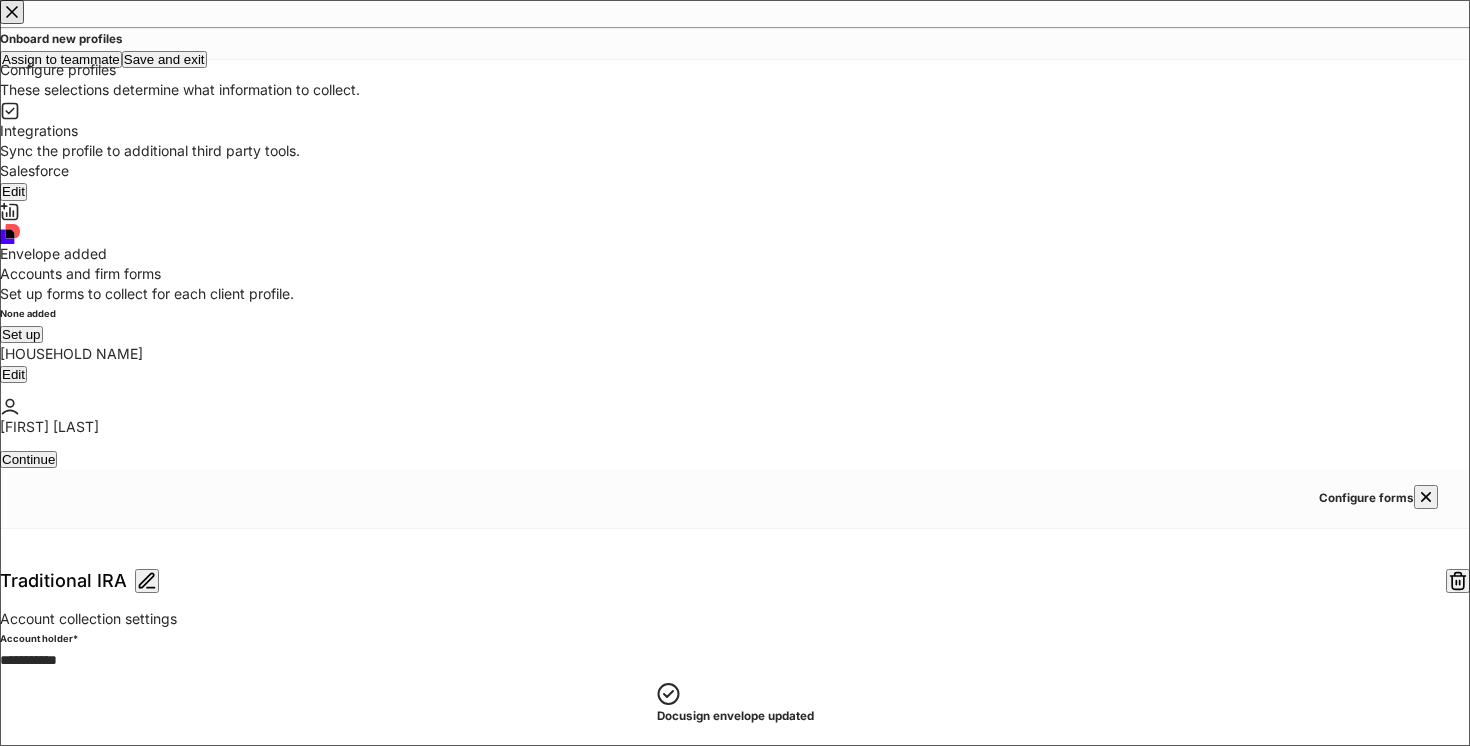 click on "Finish form configuration" at bounding box center (219, 7882) 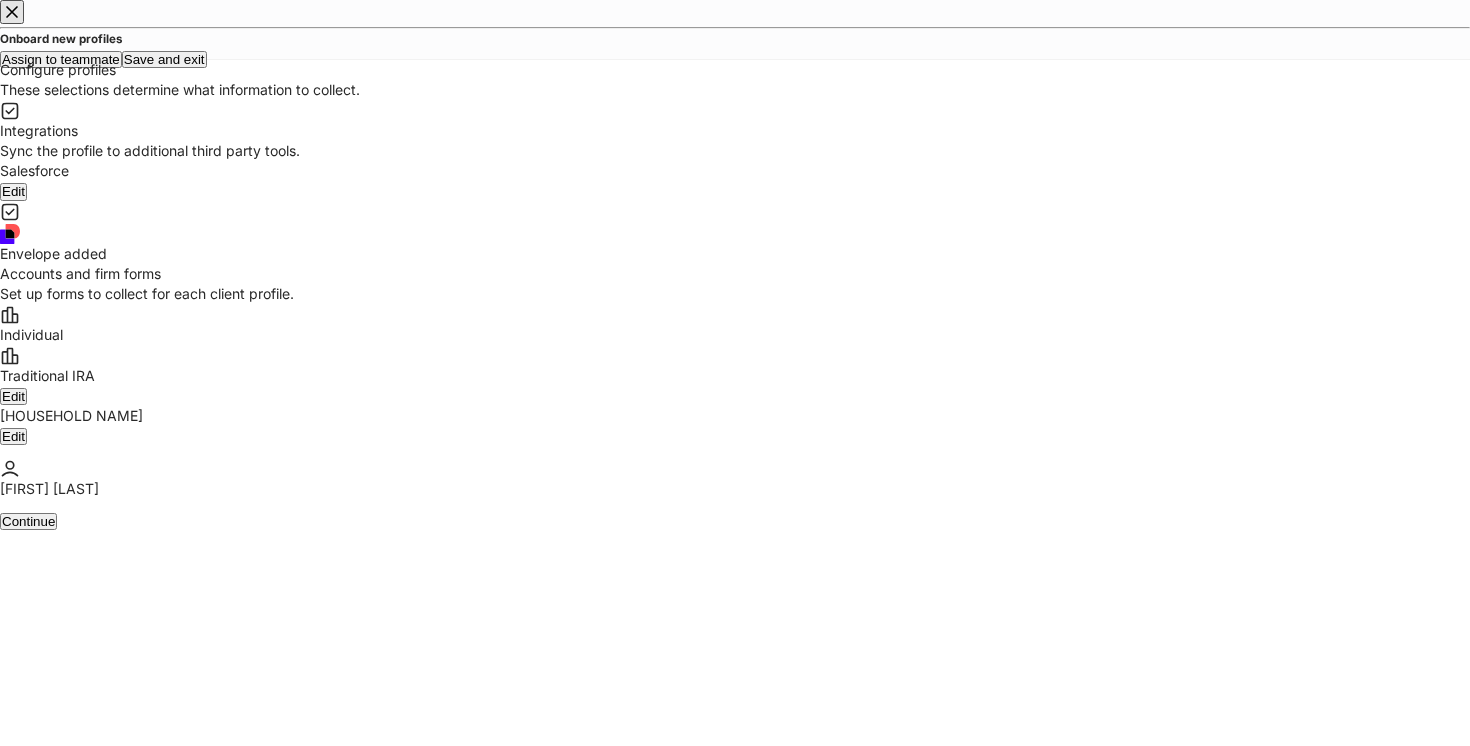 click on "Continue" at bounding box center (28, 521) 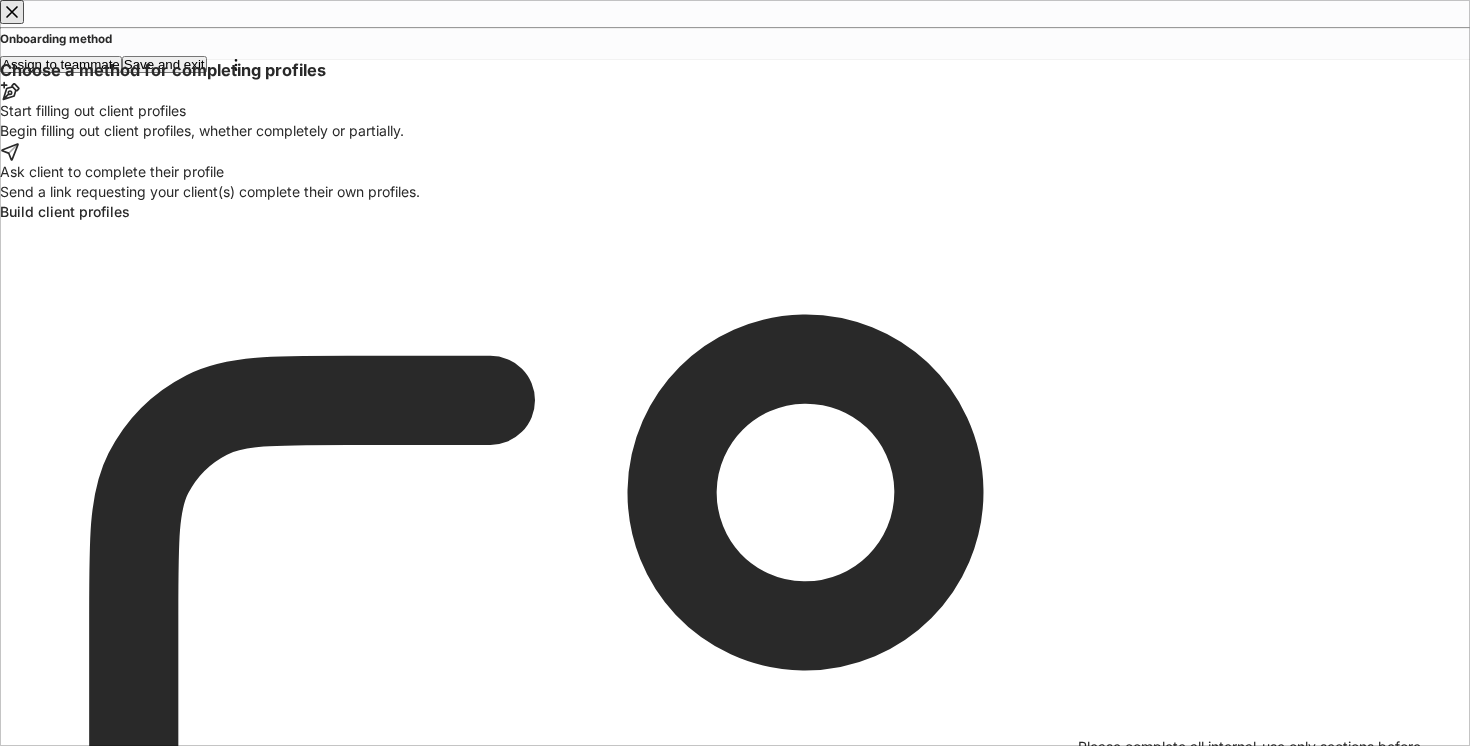click on "Begin filling out client profiles, whether completely or partially." at bounding box center (735, 131) 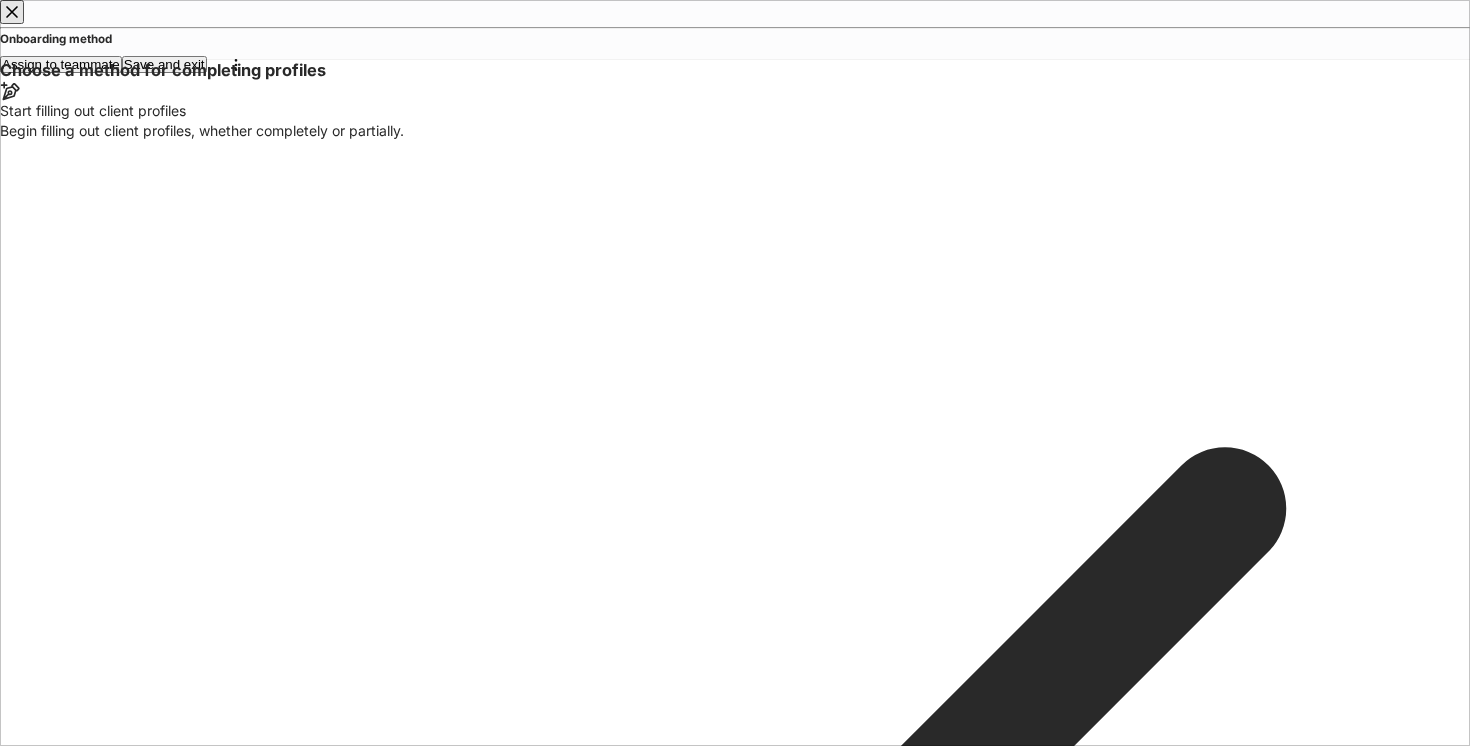 click on "Enter profile builder" at bounding box center (60, 2838) 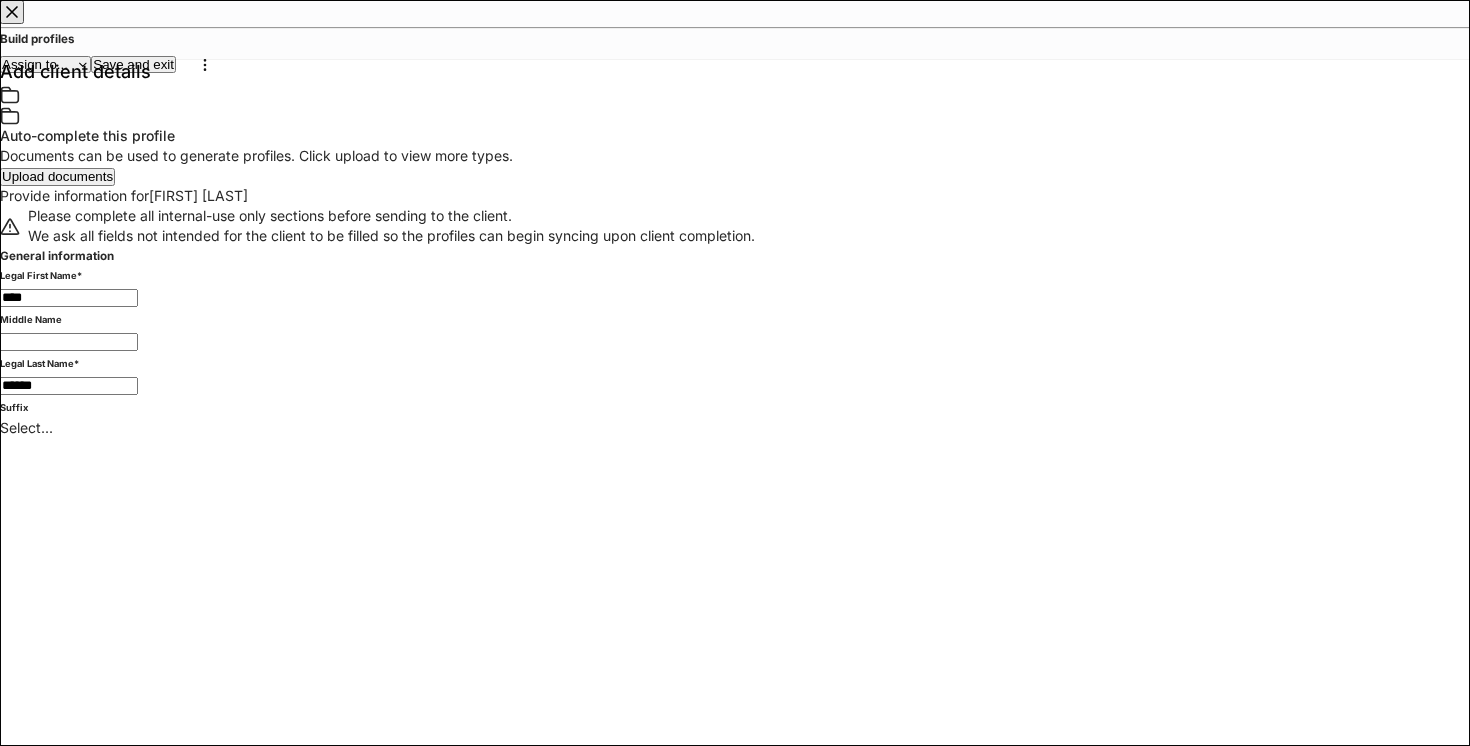 type on "**********" 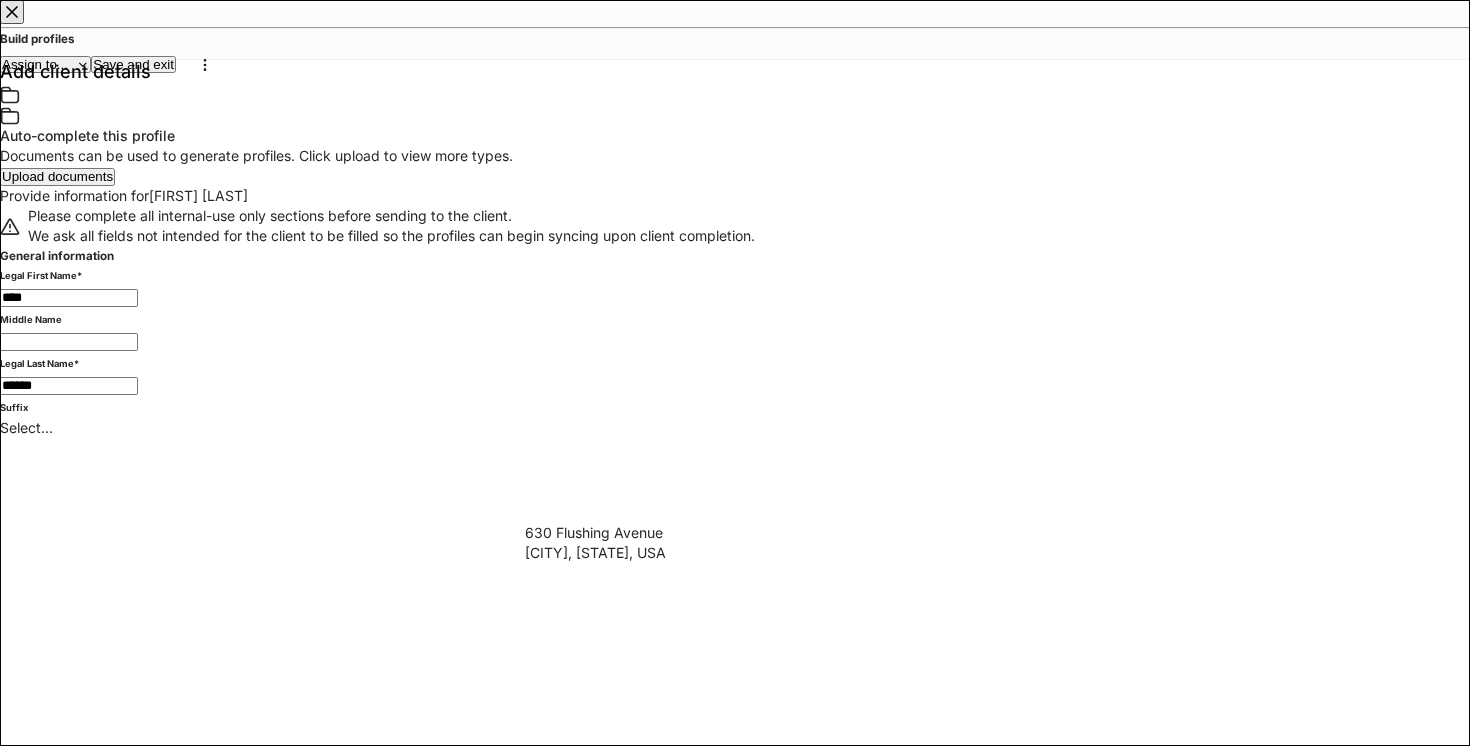 click on "[CITY], [STATE], USA" at bounding box center [769, 553] 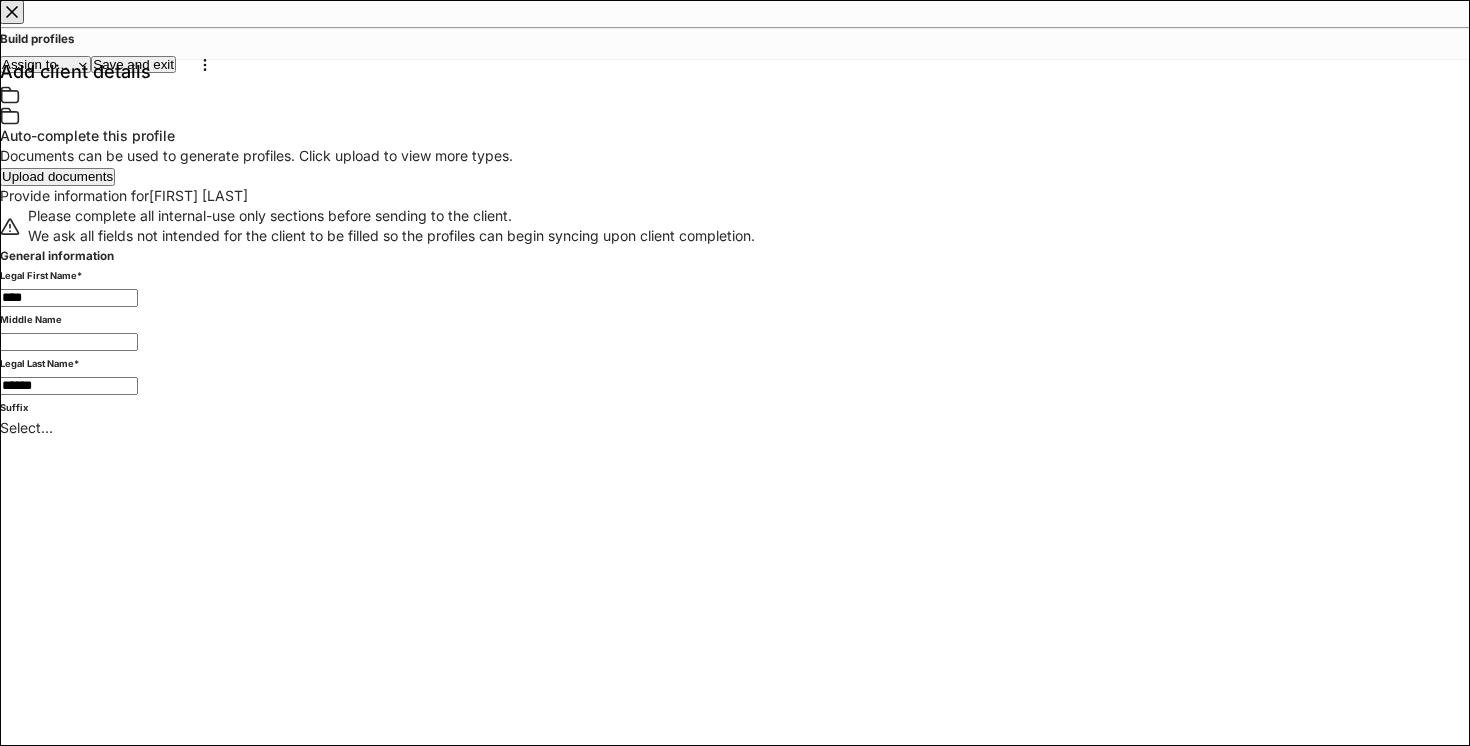 type on "********" 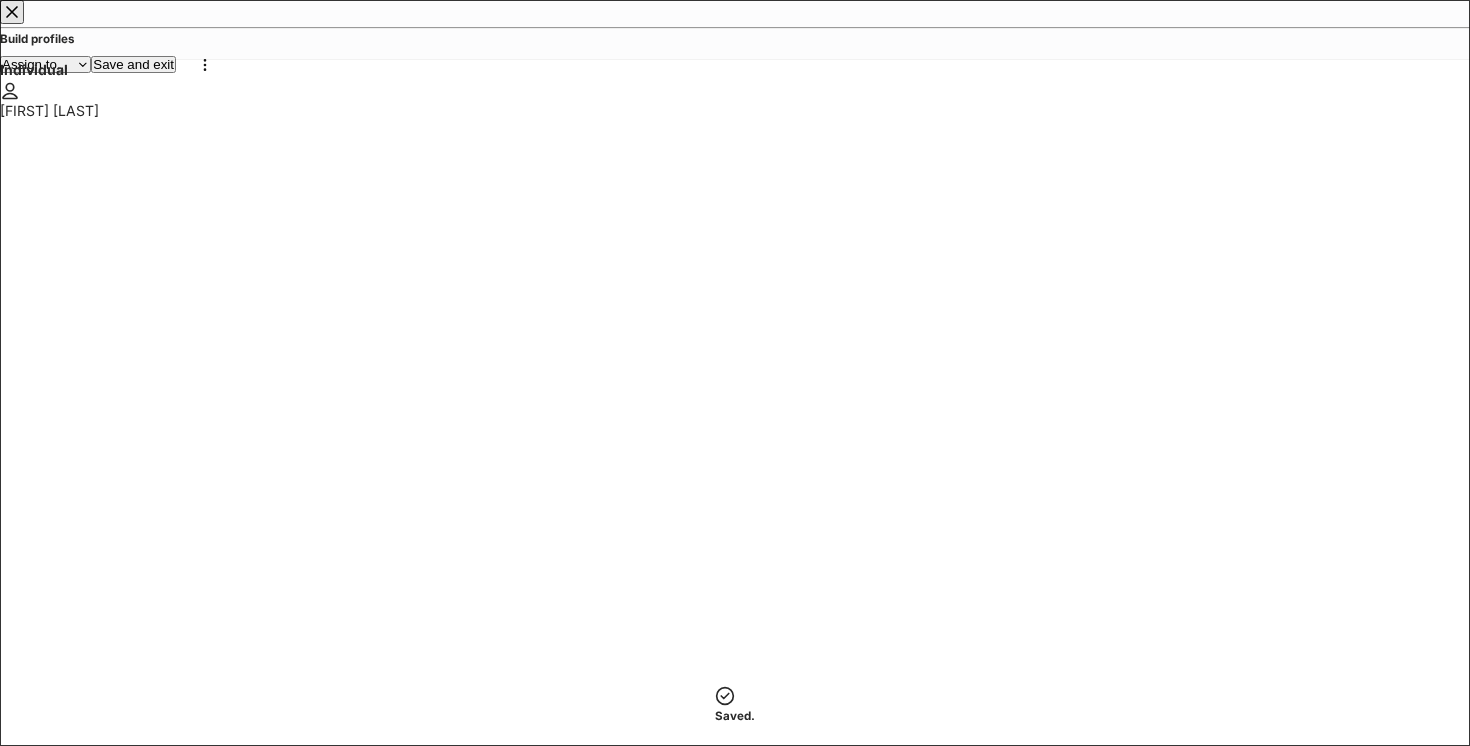 scroll, scrollTop: 70, scrollLeft: 0, axis: vertical 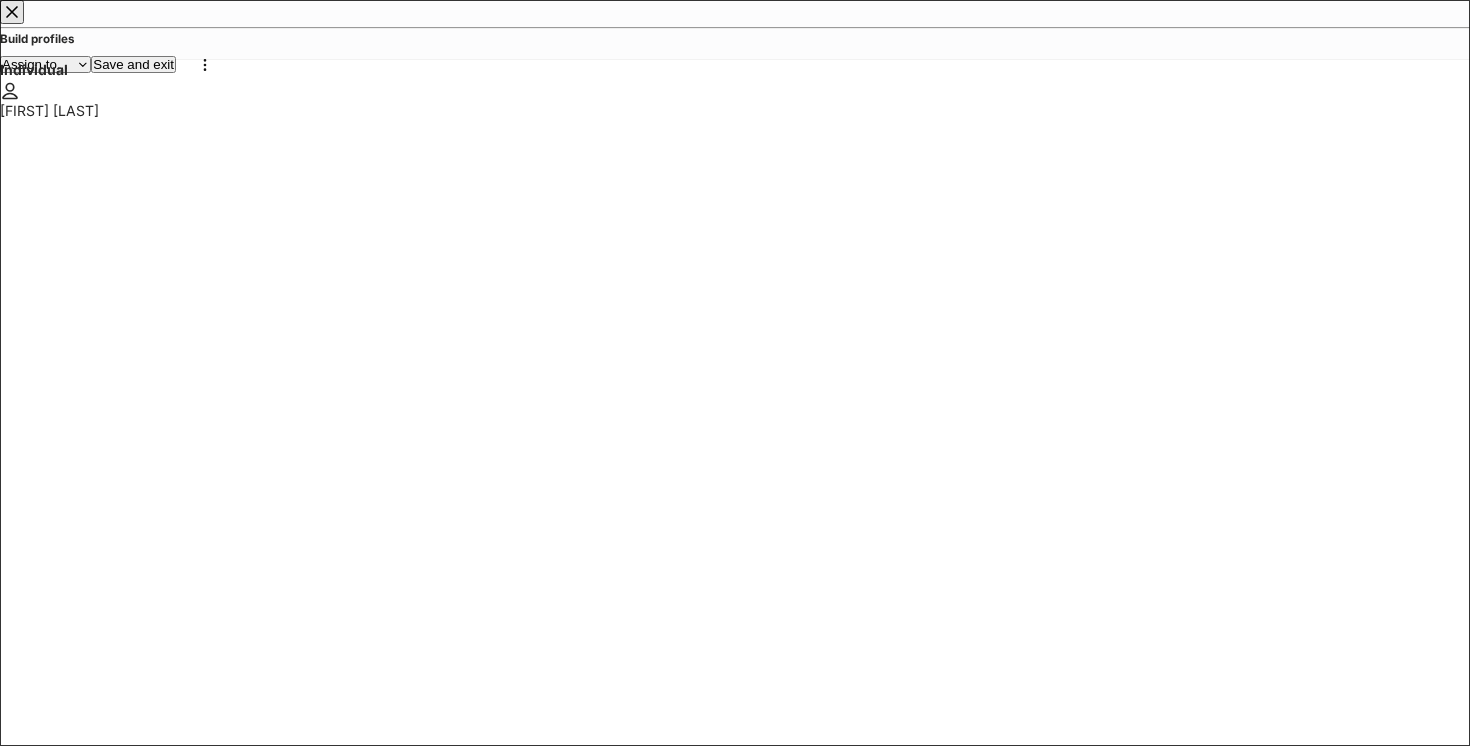click at bounding box center [69, 1695] 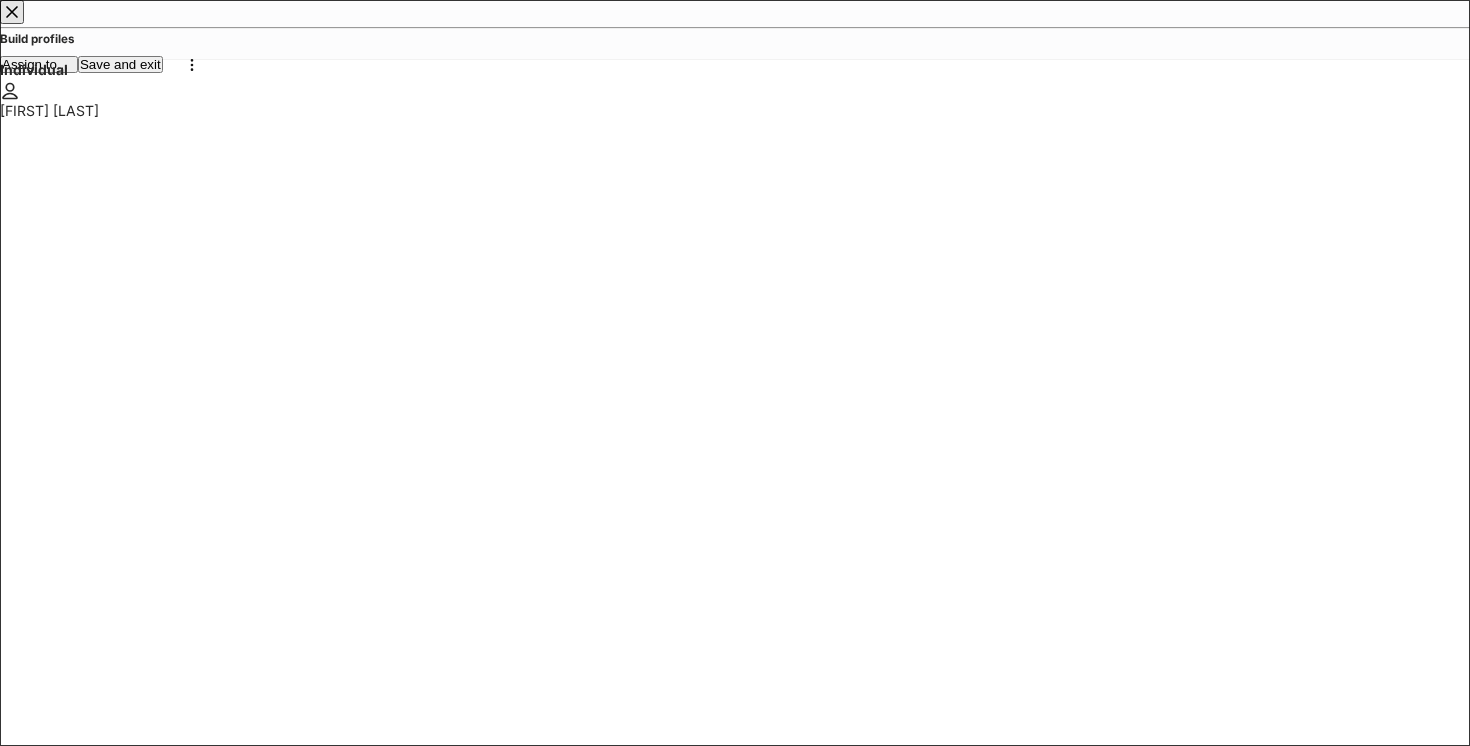 click on "Another team or teammate" at bounding box center (735, 11165) 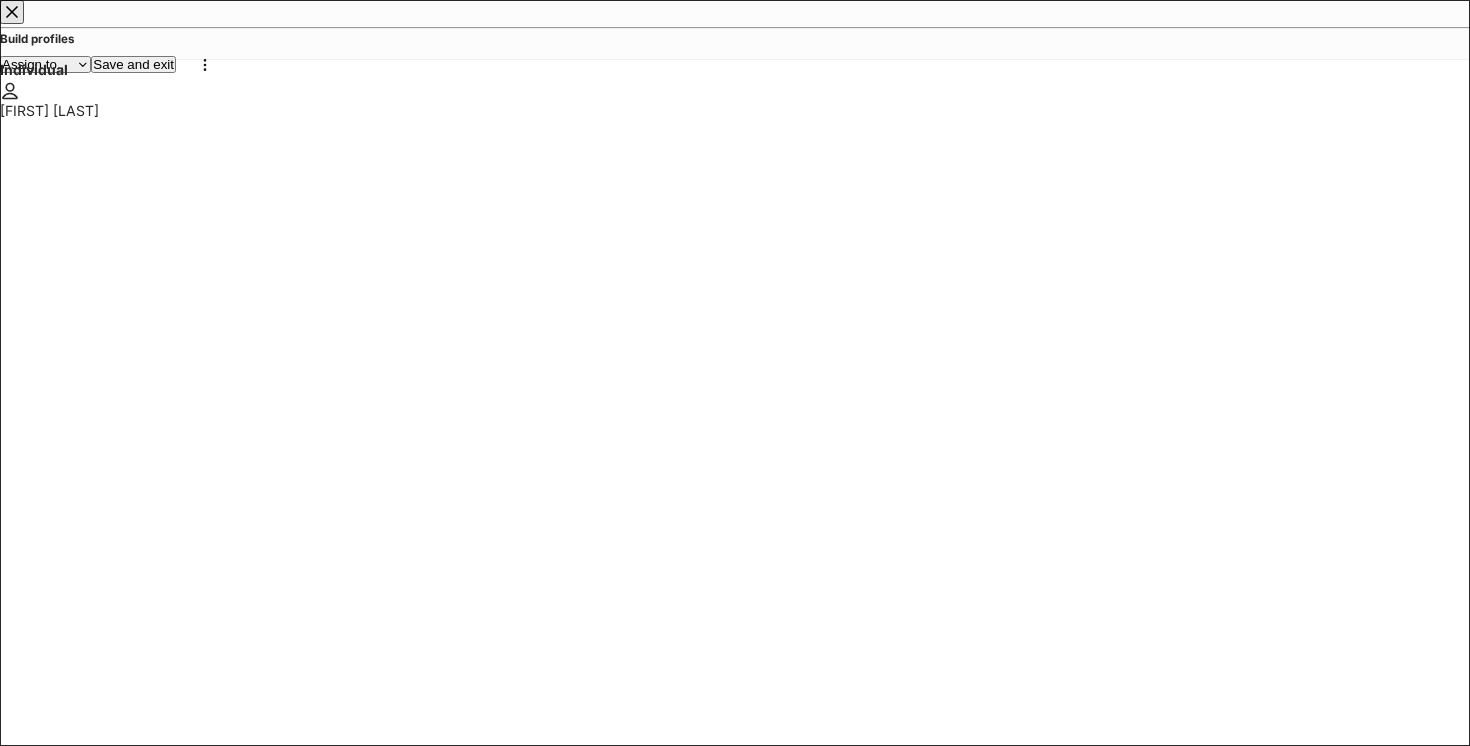 click on "Build profiles Assign to... Save and exit Individual Mike Napier Fidelity Firm settings Internal use only Authorized agent/Advisor firm name * ******** ​ Firm G Number * Provide the numeric portion, omit the "G" View  more ******** ​ DTC number ​ Additional authorized agent/Advisor firm Add an authorized agent/advisor firm   Account referred through the Wealth Advisor Solutions program Fidelity account number (not required for new accounts) ​ Account details Would you like to transfer eligible assets from an existing Fidelity account or change registration of an existing fidelity account? * Yes No Account characteristics Advisor trading and asset movement authorizations * Select... ​   I authorize Fidelity to accept instructions from my Primary Authorized agent(s)/Advisor on my account to add or remove other eligible Authorized agents/Advisors without my direct instructions.   Apply for margin privileges (subject to approval by Fidelity) Core transaction account   * Select... ​ * * * *" at bounding box center (735, 5384) 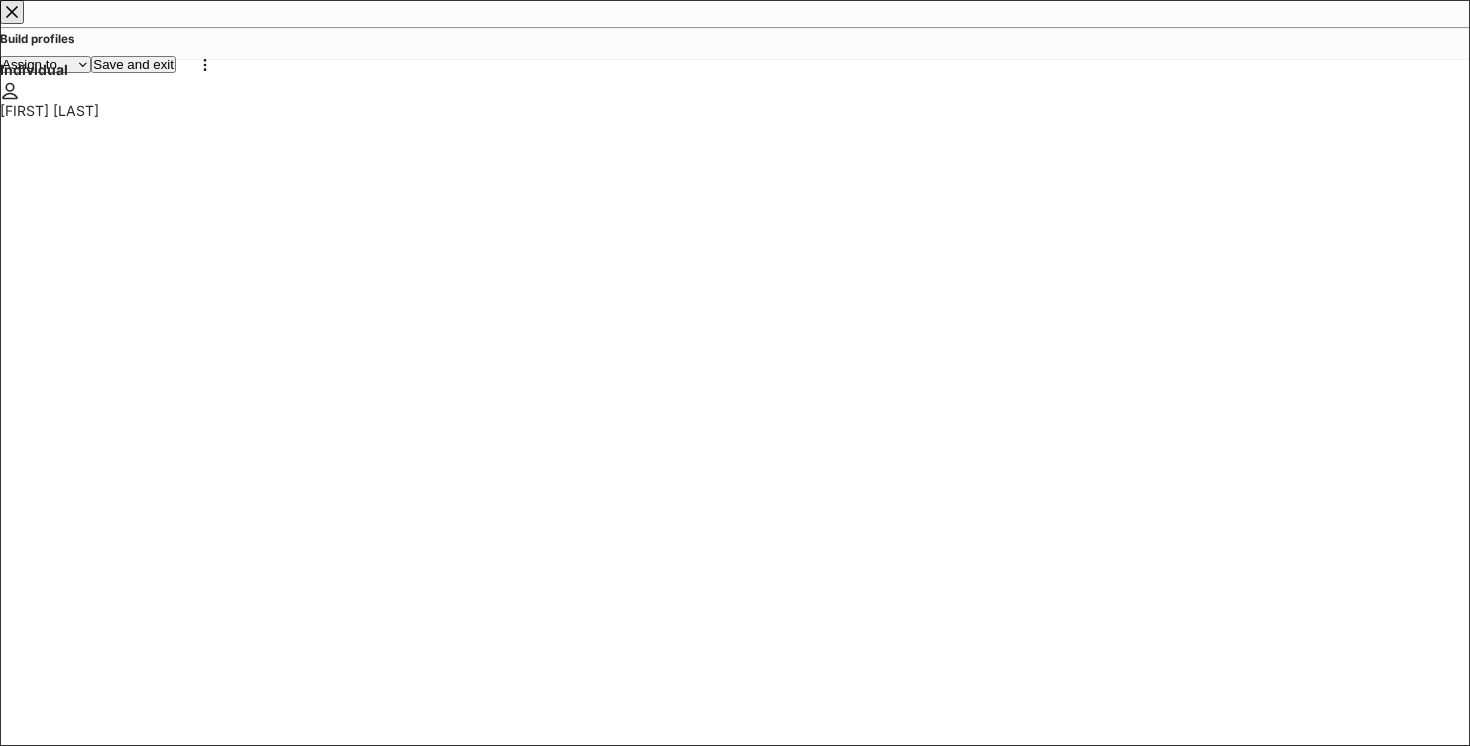 click on "Assign to..." at bounding box center (45, 64) 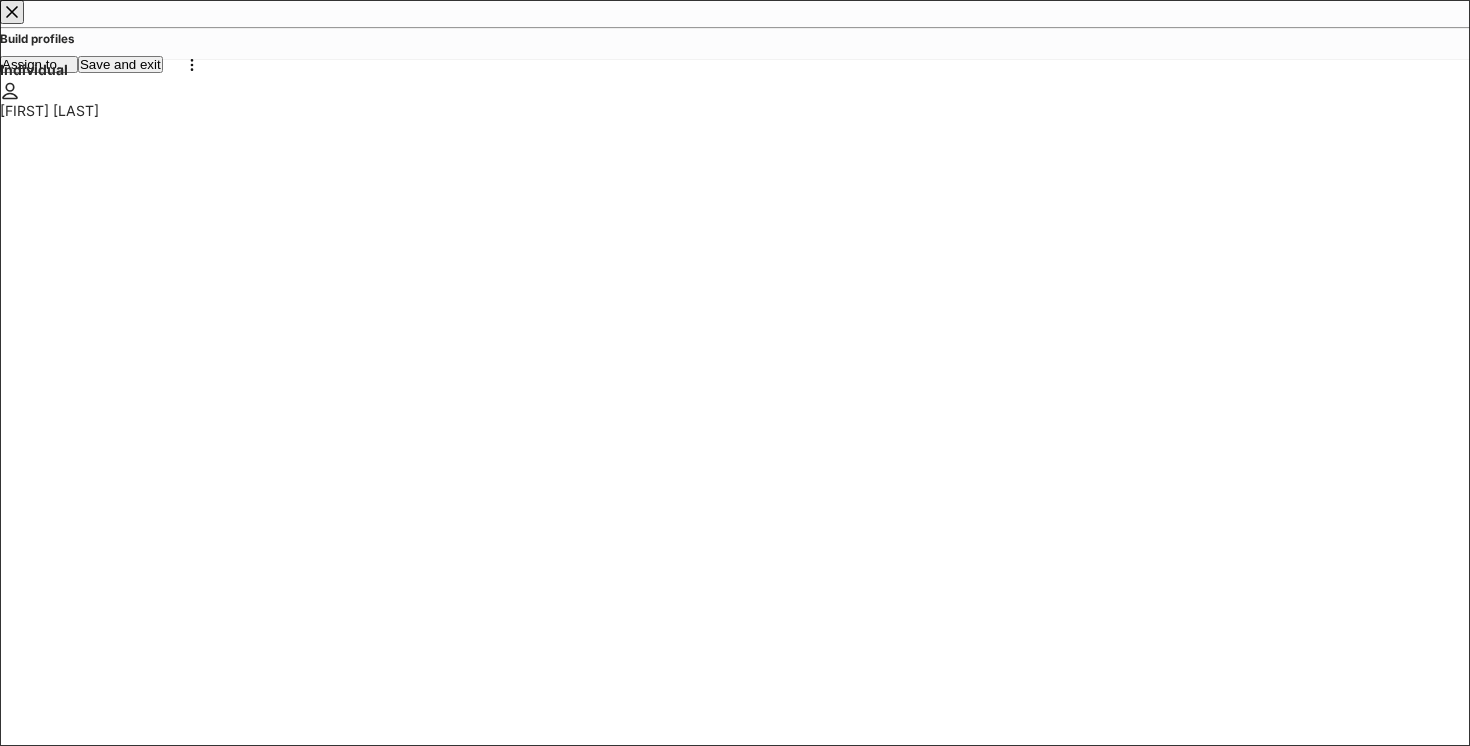 click at bounding box center (735, 8923) 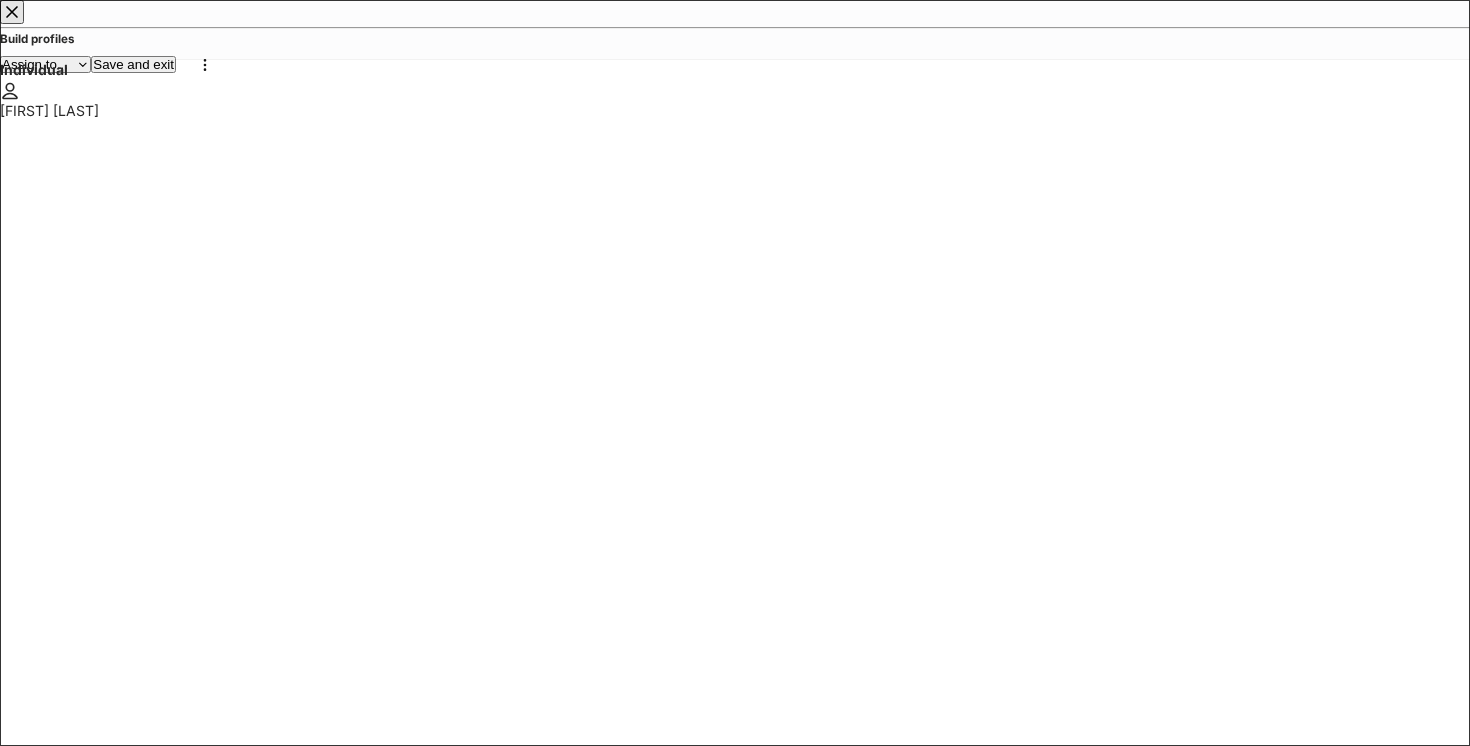 scroll, scrollTop: 781, scrollLeft: 0, axis: vertical 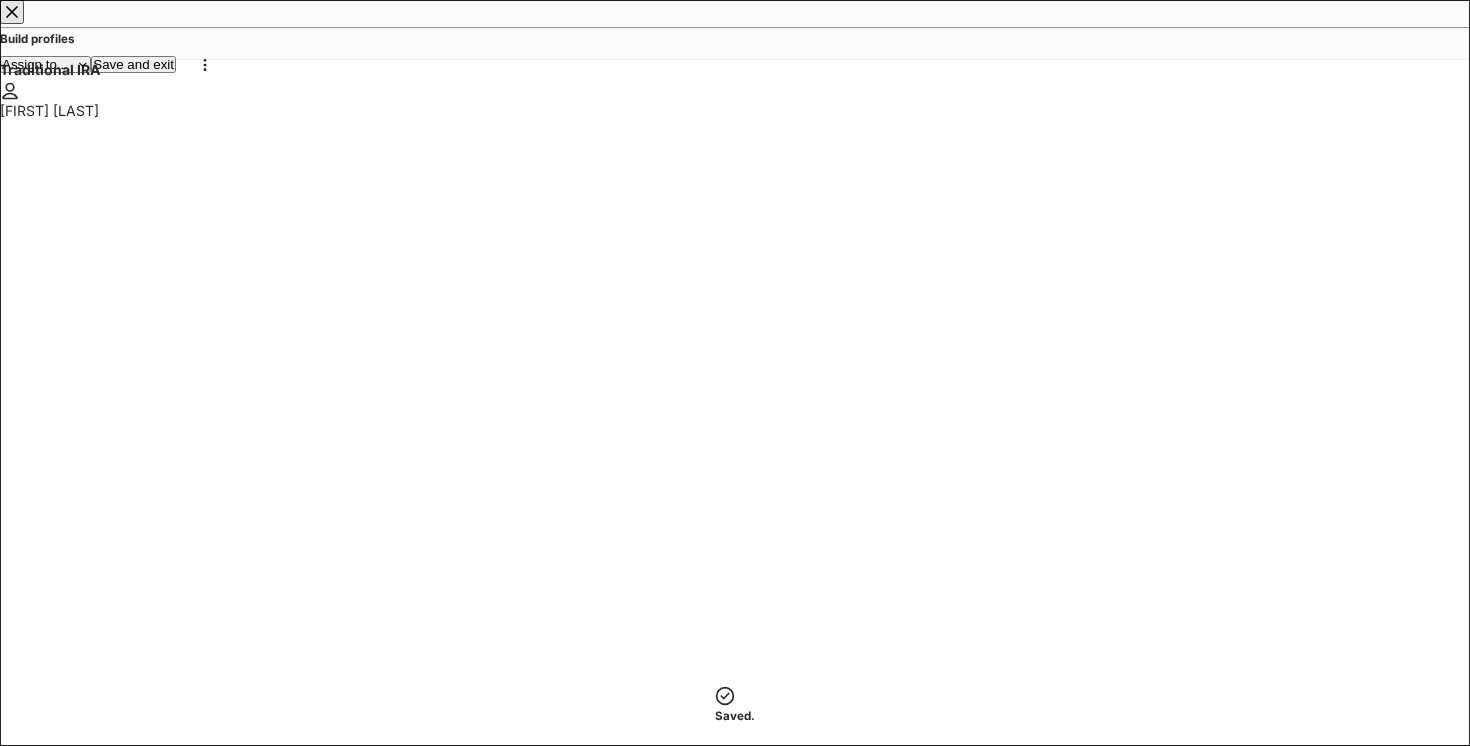 click 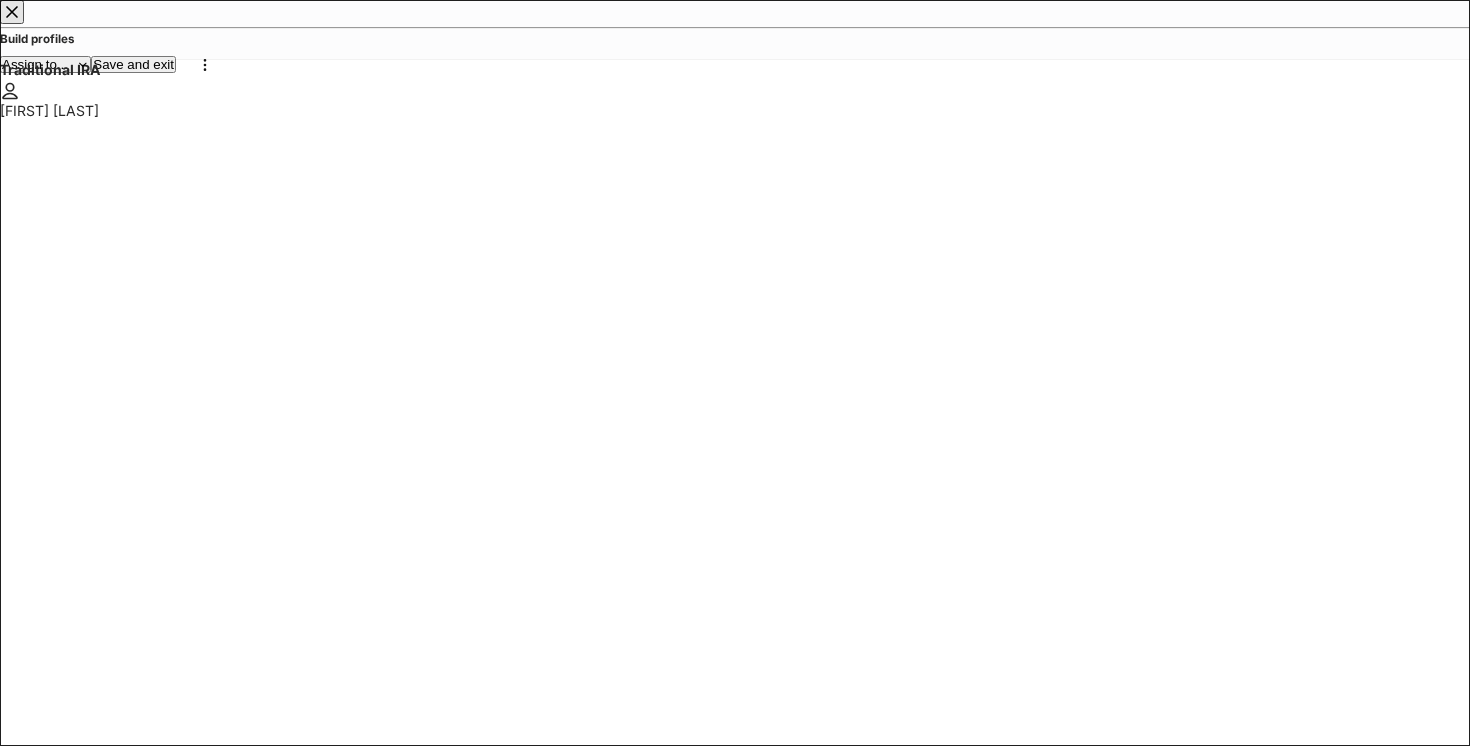 click on "**********" at bounding box center [735, 11967] 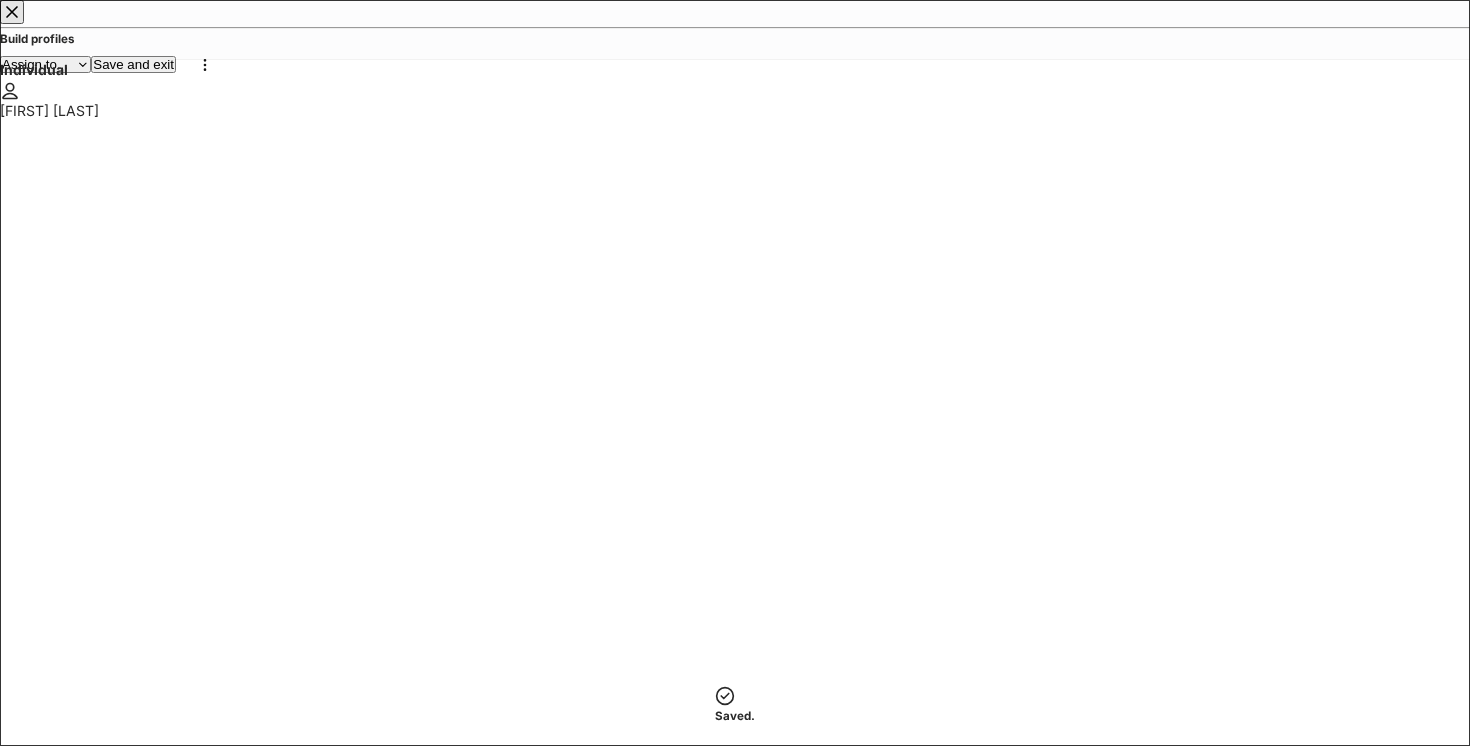 scroll, scrollTop: 1100, scrollLeft: 0, axis: vertical 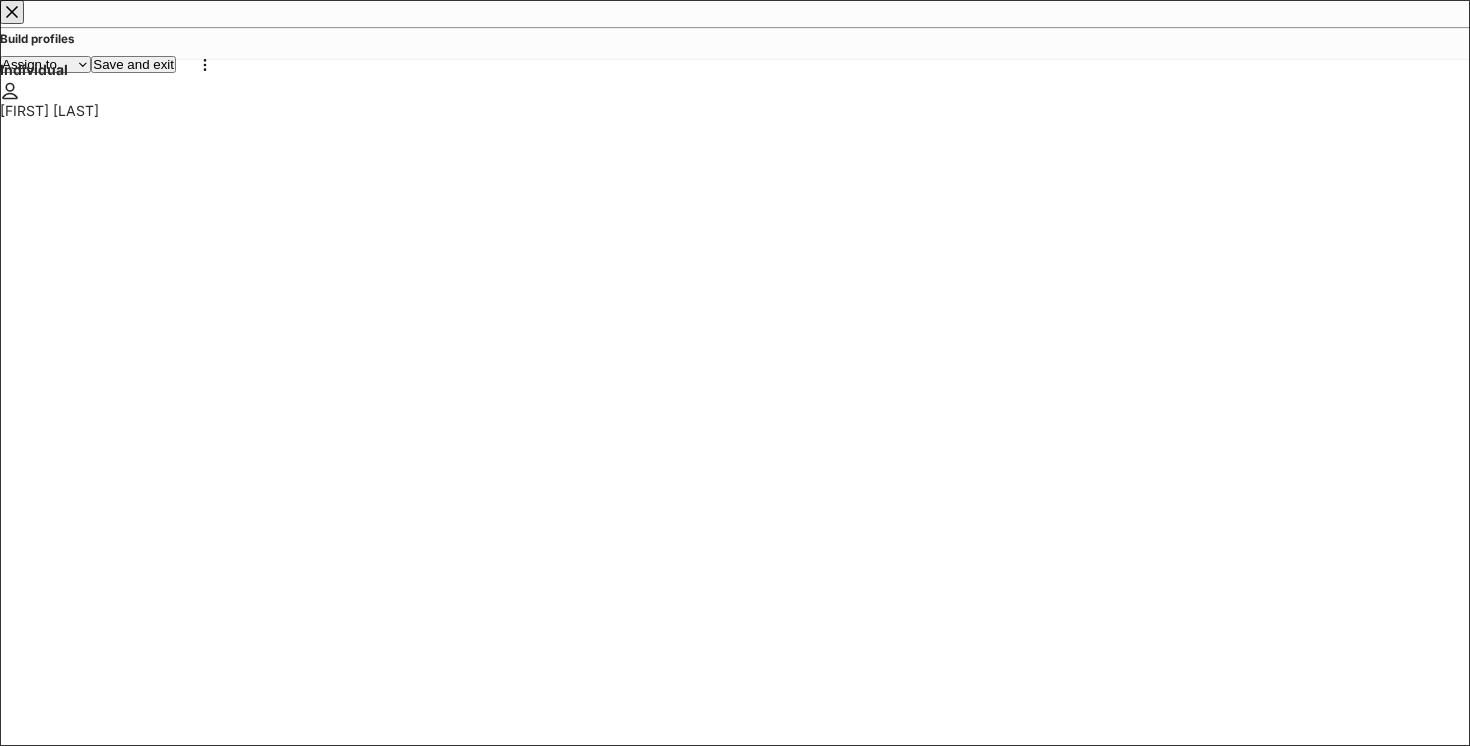 click on "Review profiles" at bounding box center [47, 8913] 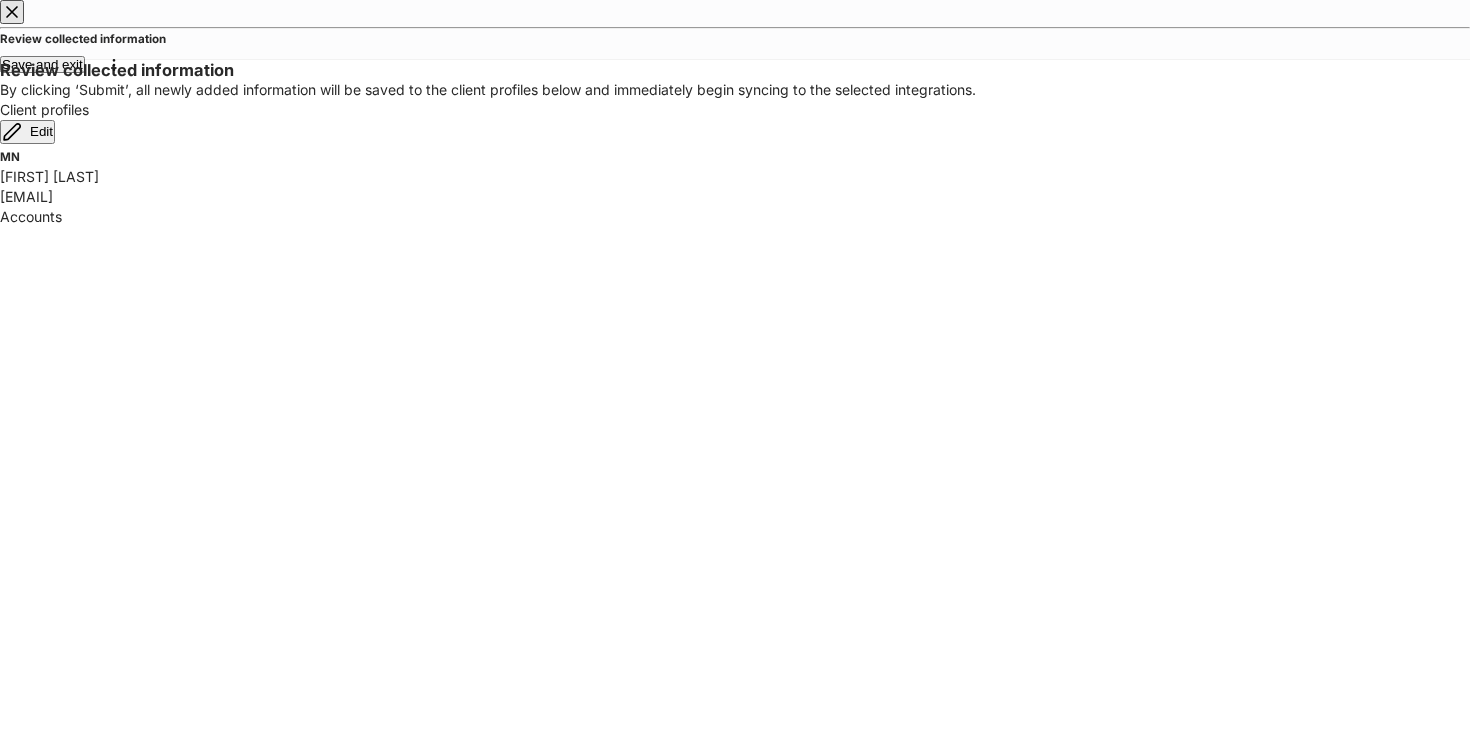 scroll, scrollTop: 27, scrollLeft: 0, axis: vertical 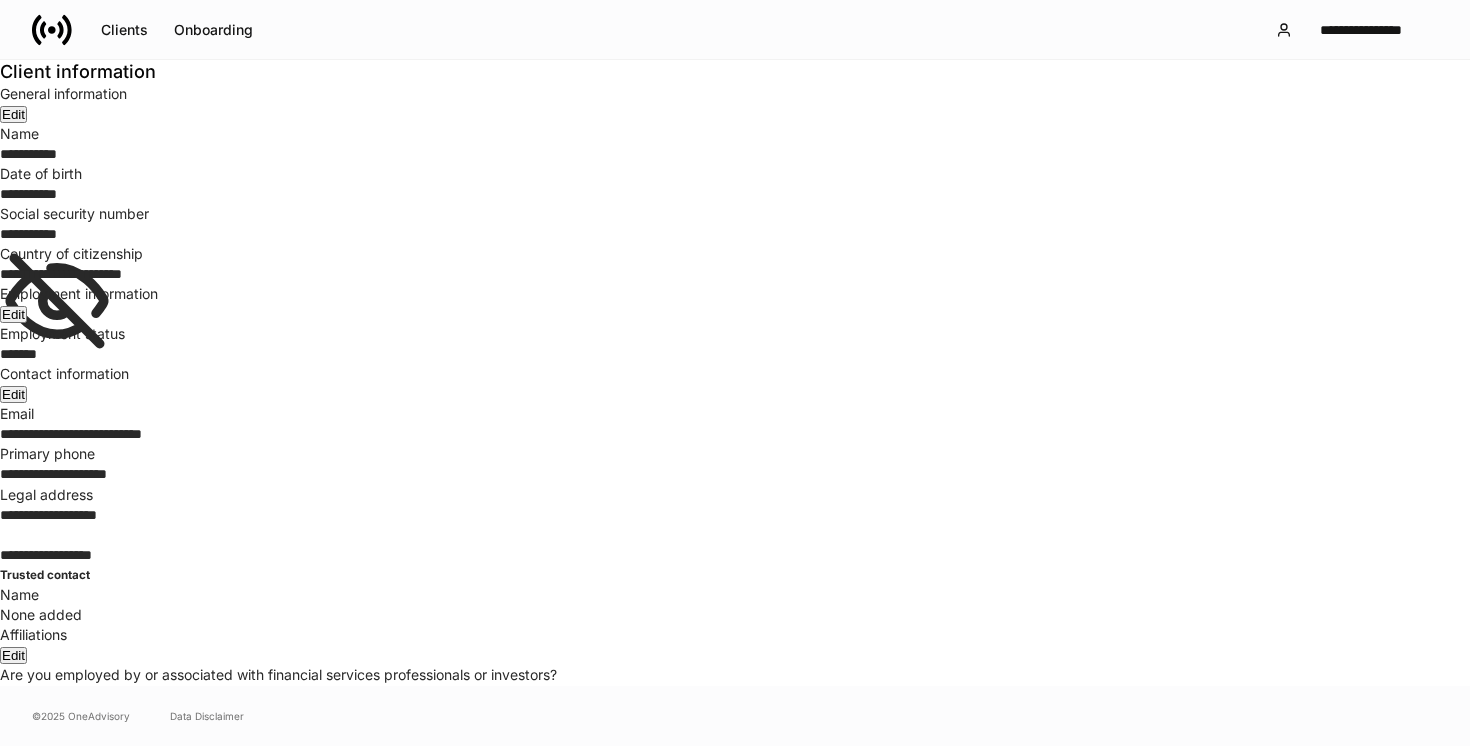 click on "Documents" at bounding box center (735, 1006) 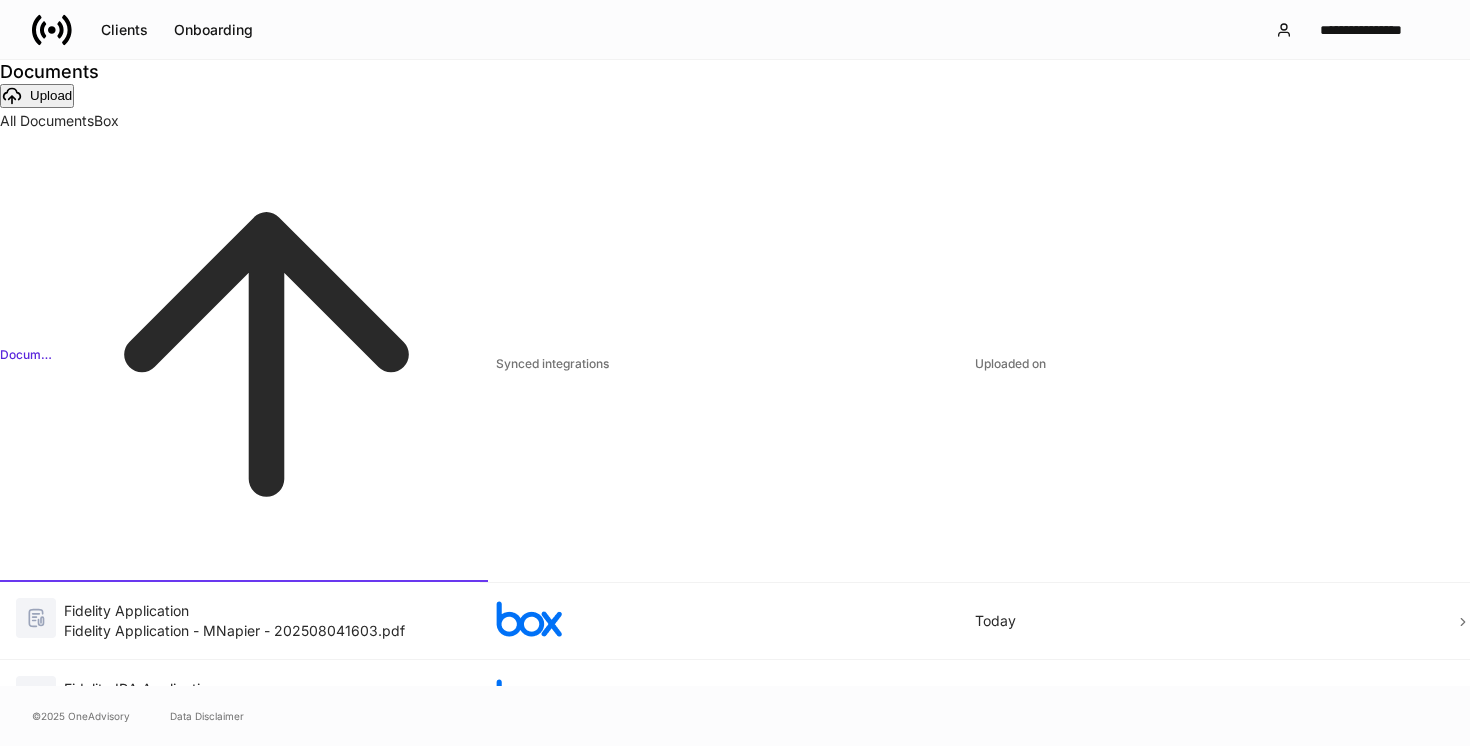 click on "Salesforce" at bounding box center [735, 1459] 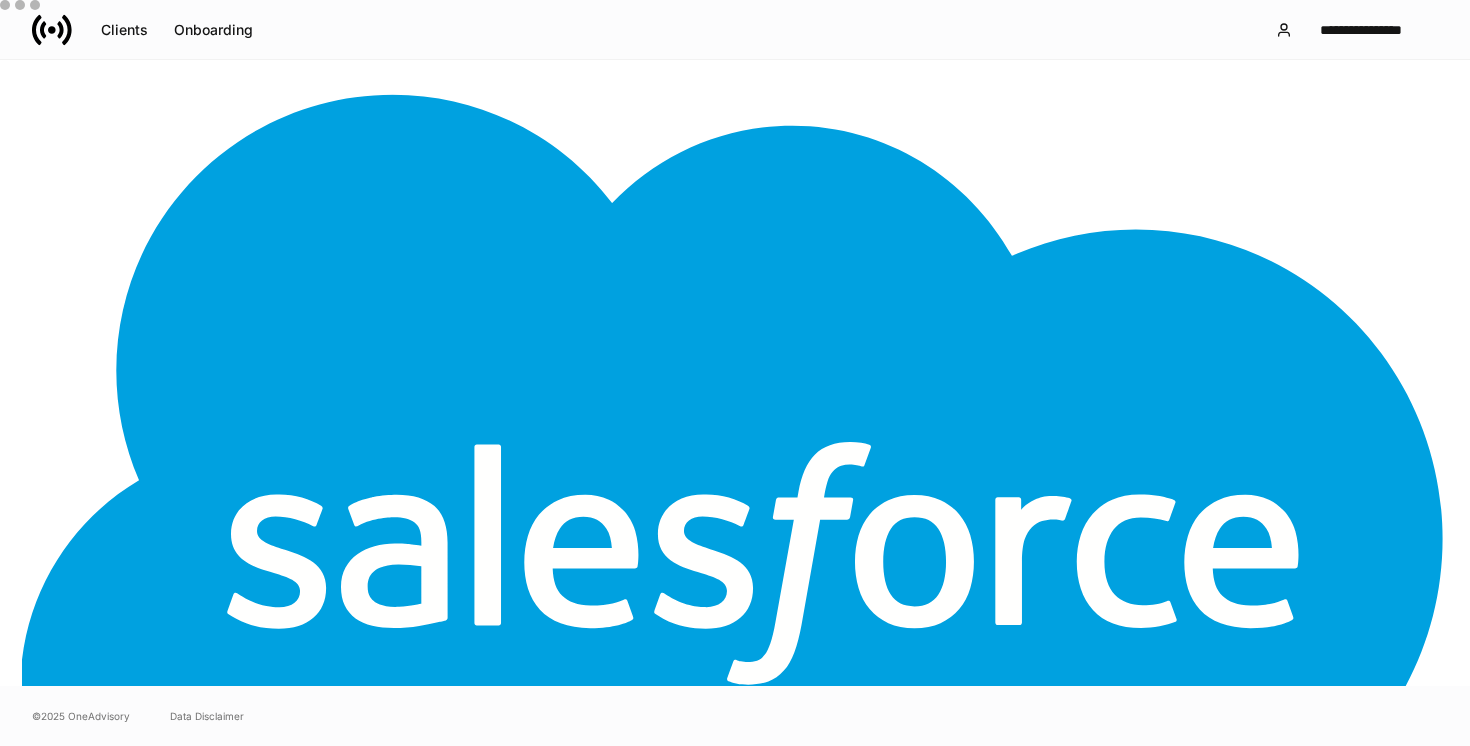 scroll, scrollTop: 111, scrollLeft: 0, axis: vertical 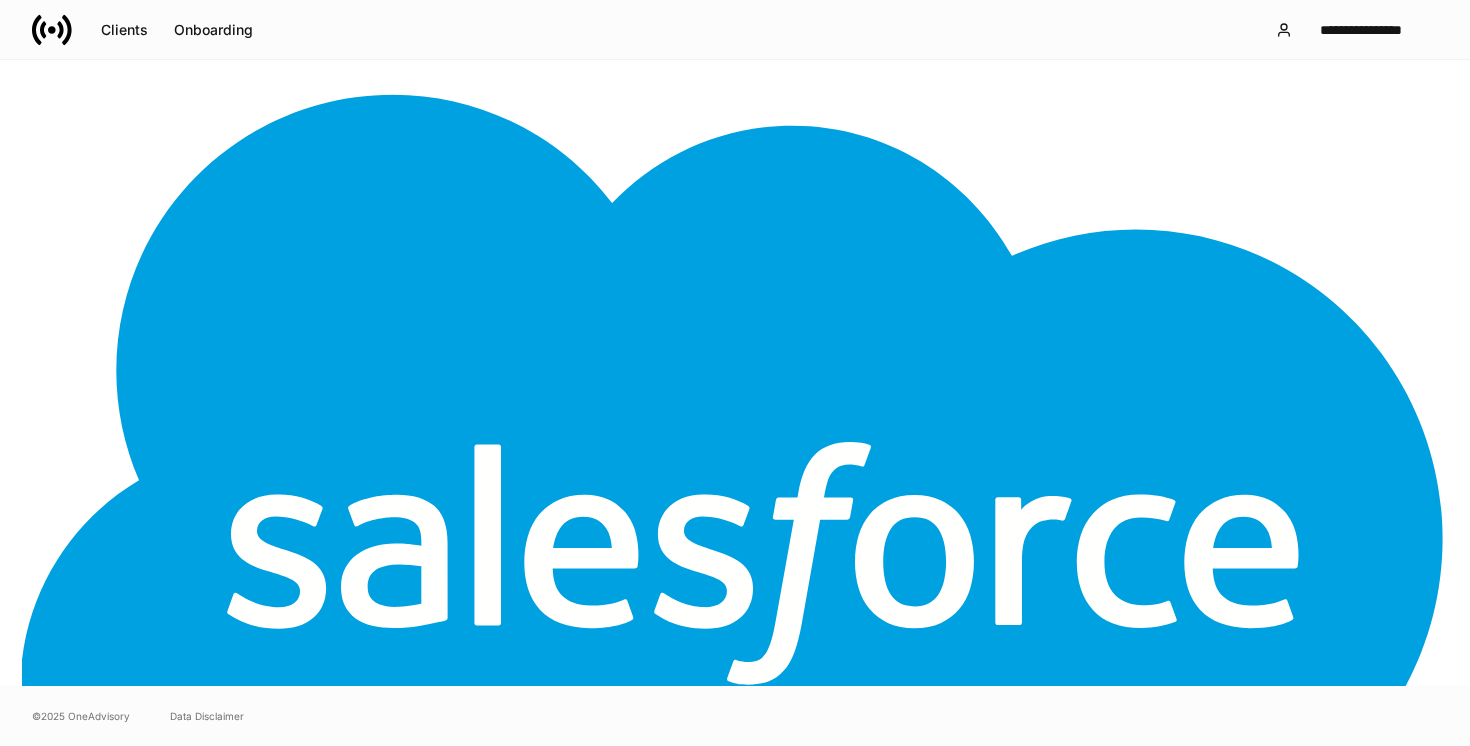 click on "**********" at bounding box center (735, 3816) 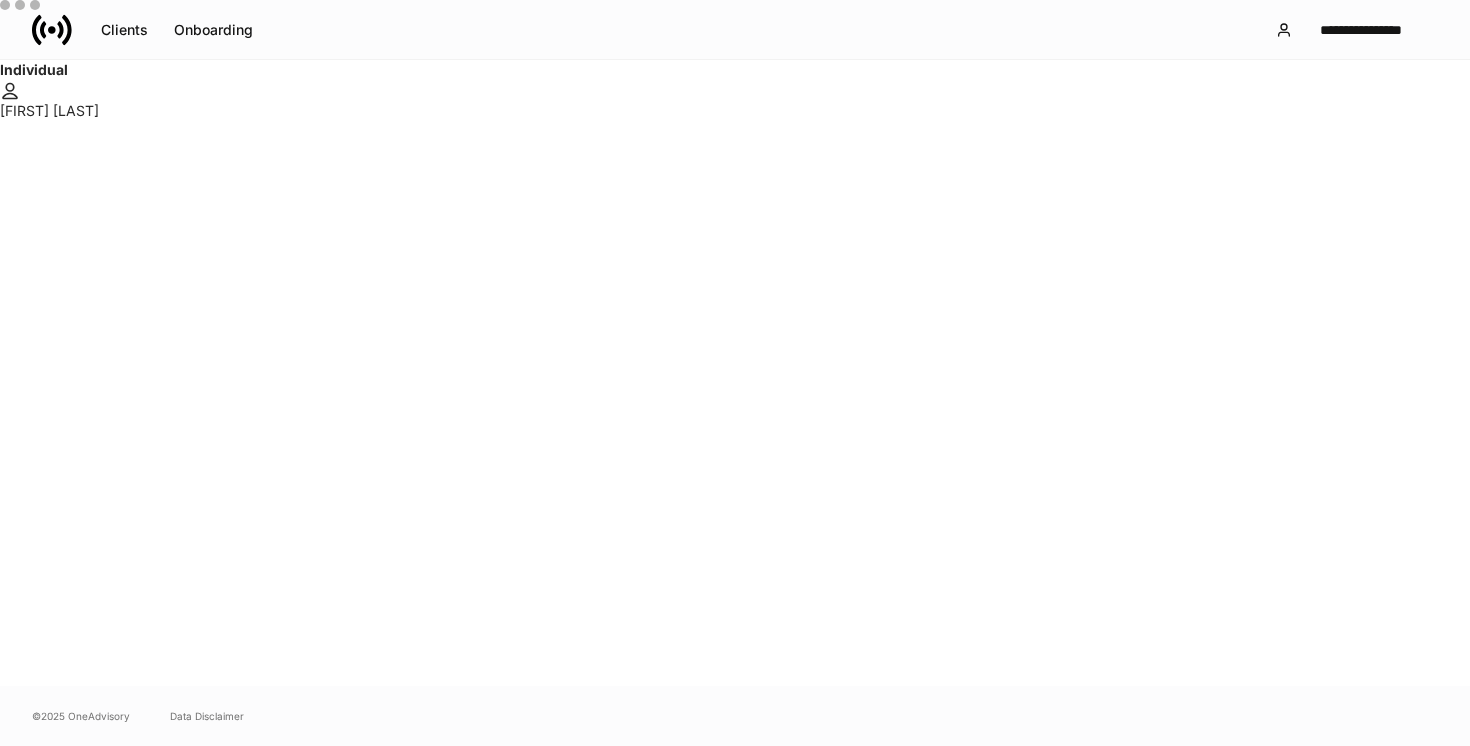 scroll, scrollTop: 0, scrollLeft: 0, axis: both 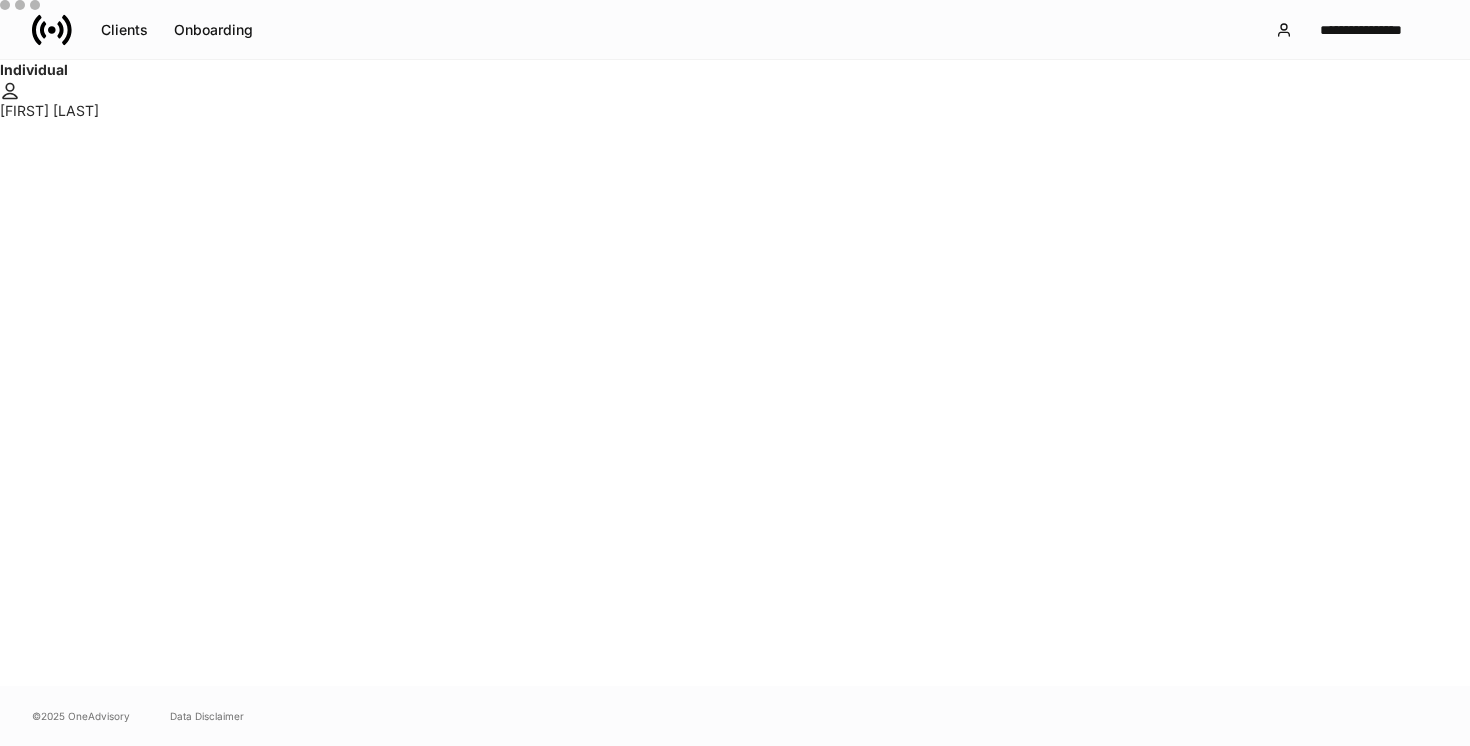 click on "View form" at bounding box center [1438, 1690] 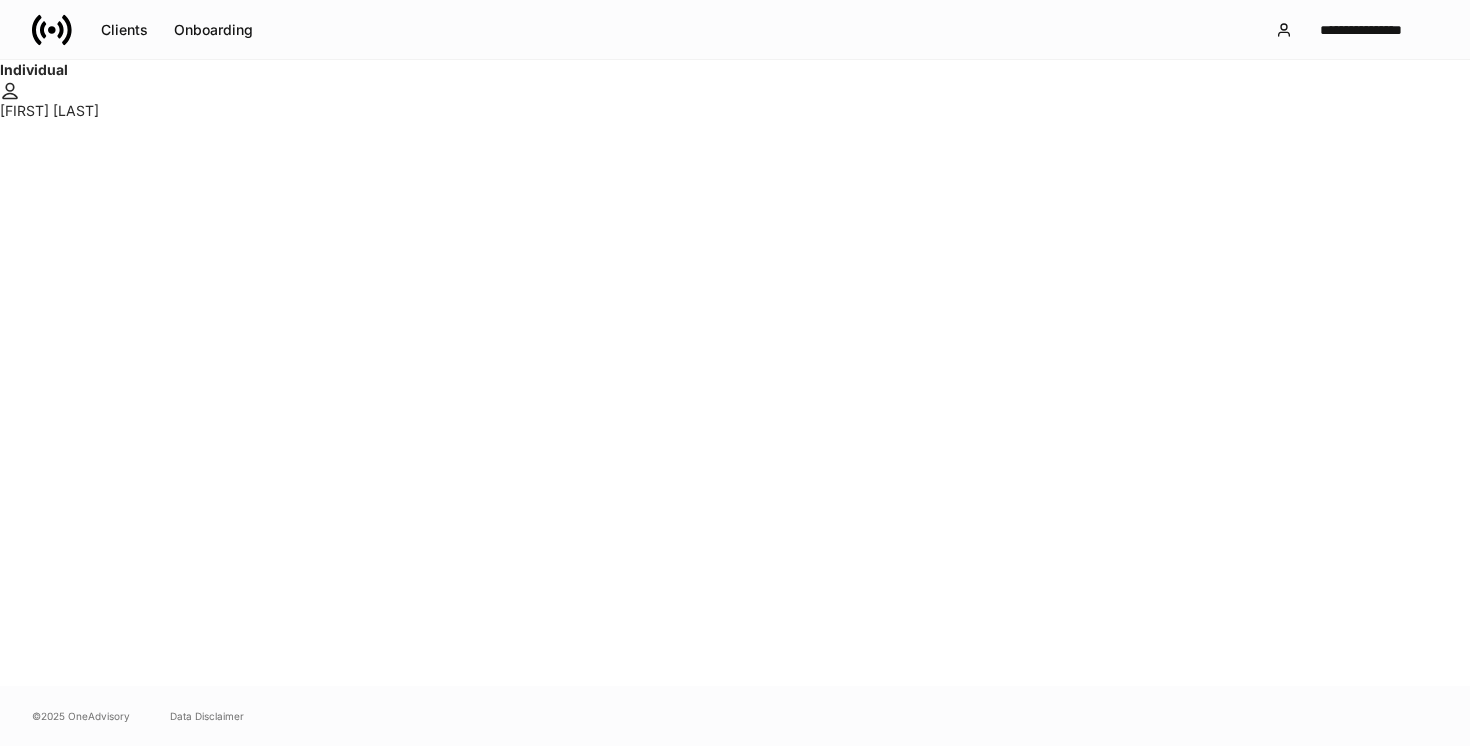 click 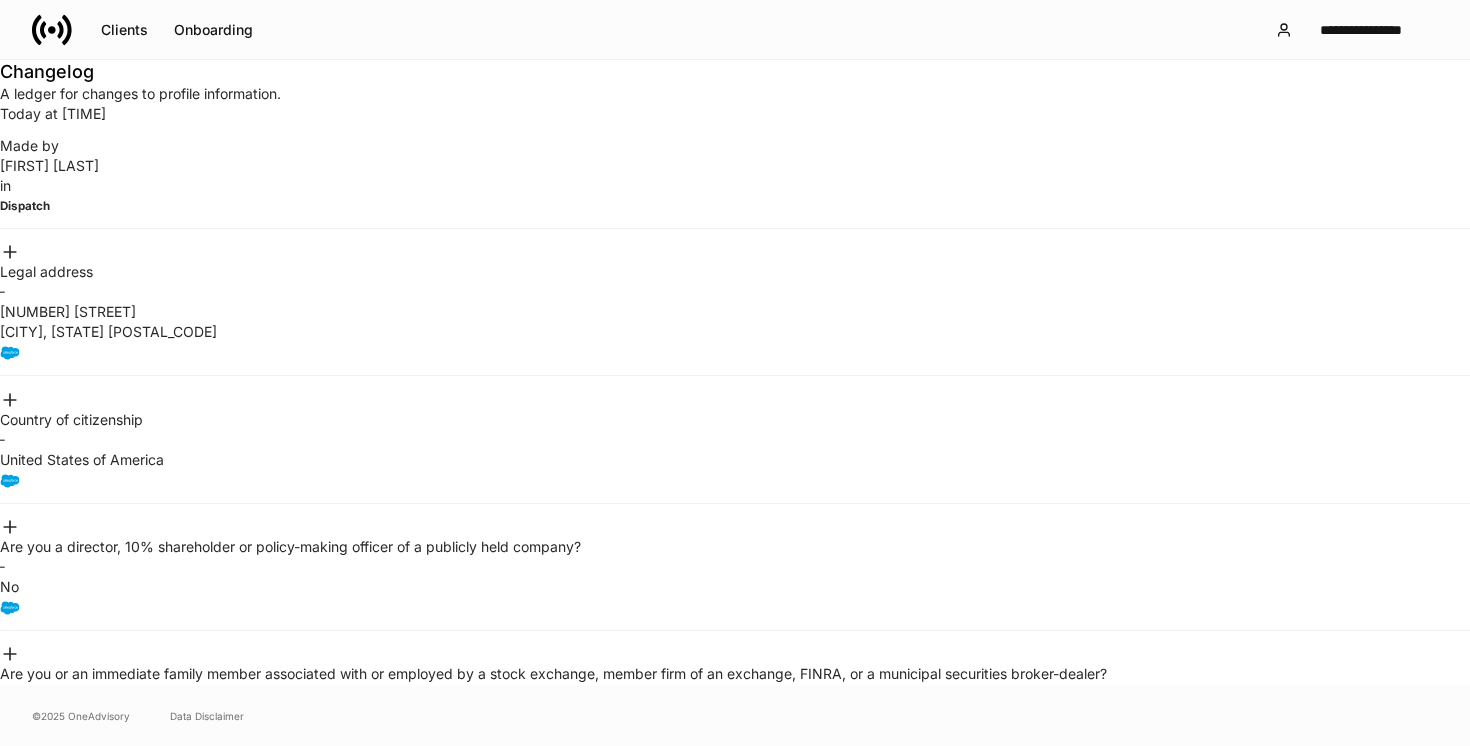 scroll, scrollTop: 0, scrollLeft: 0, axis: both 